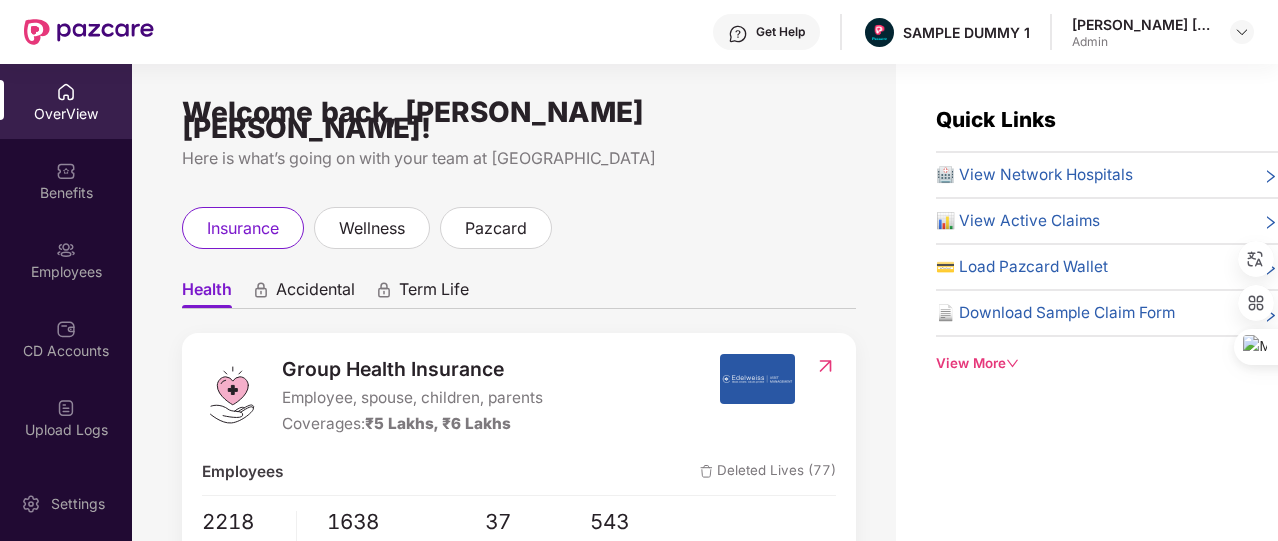scroll, scrollTop: 0, scrollLeft: 0, axis: both 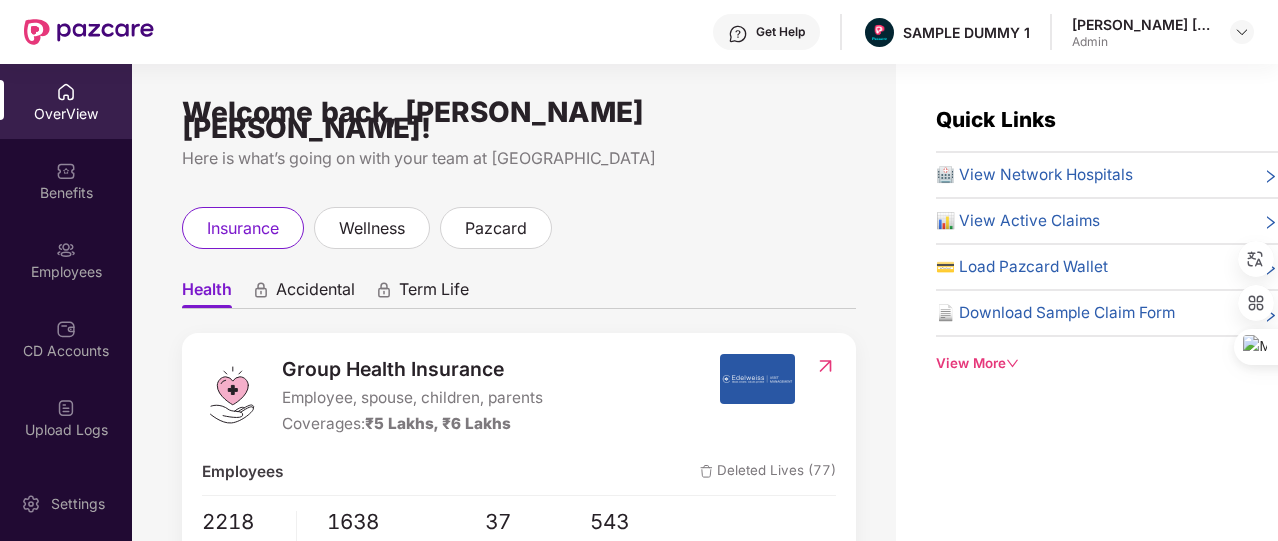 click on "View More" at bounding box center (1107, 363) 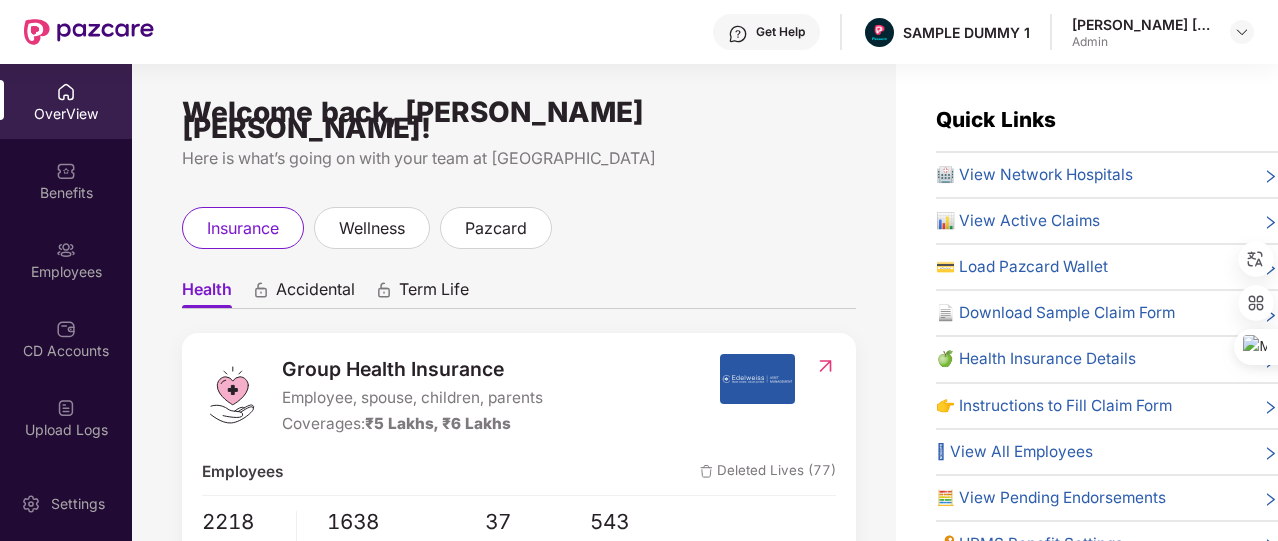 scroll, scrollTop: 84, scrollLeft: 0, axis: vertical 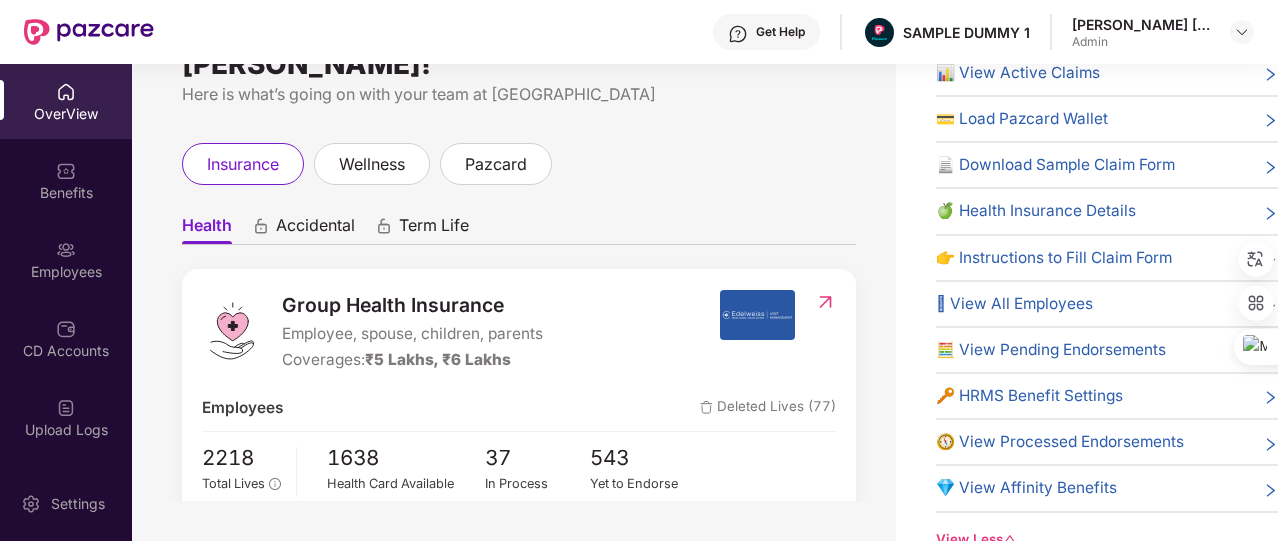 click on "🔑 HRMS Benefit Settings" at bounding box center [1029, 396] 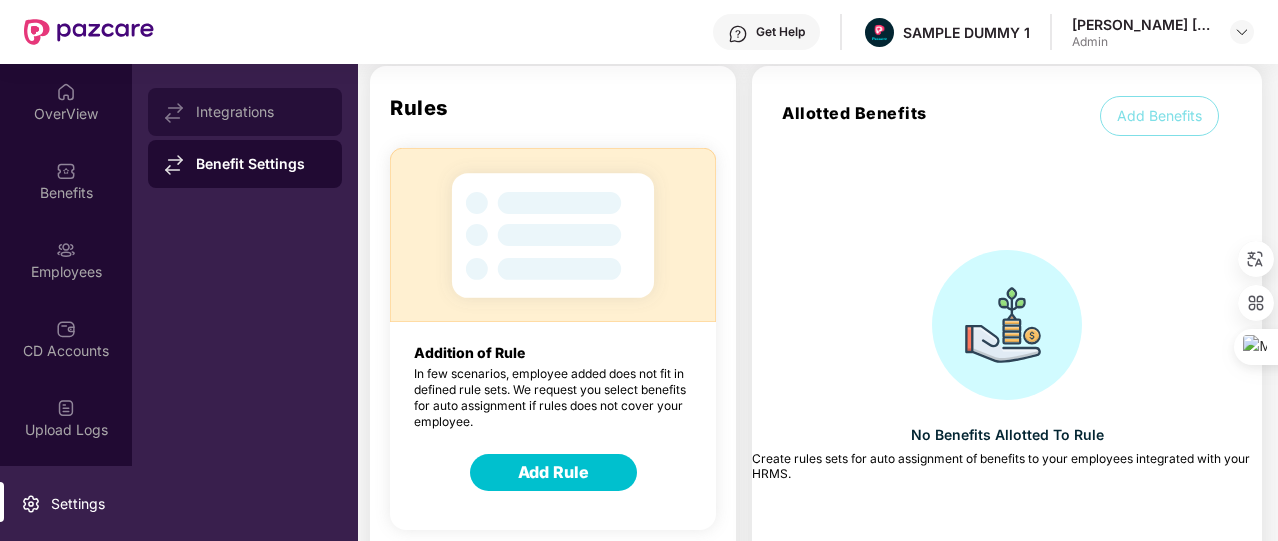 click on "Integrations" at bounding box center [245, 112] 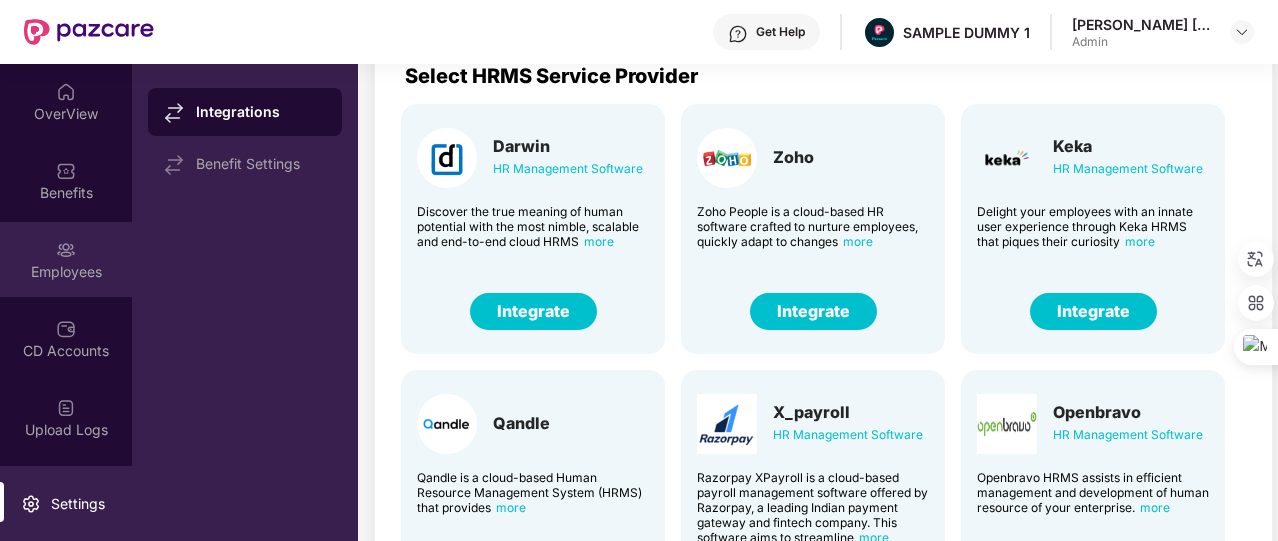 click on "Employees" at bounding box center [66, 272] 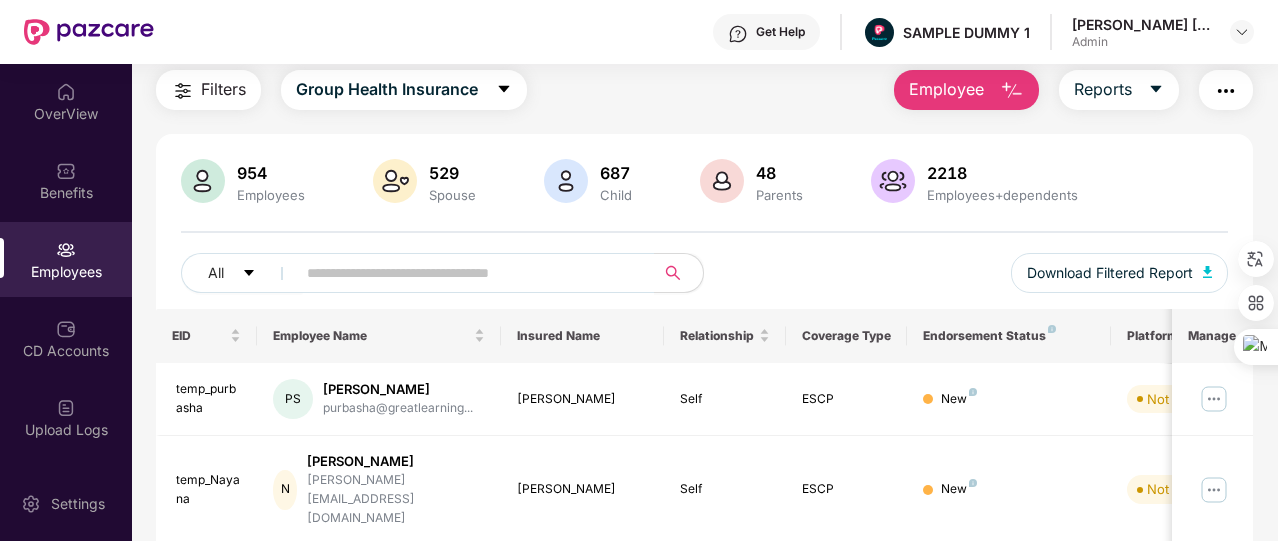 scroll, scrollTop: 0, scrollLeft: 0, axis: both 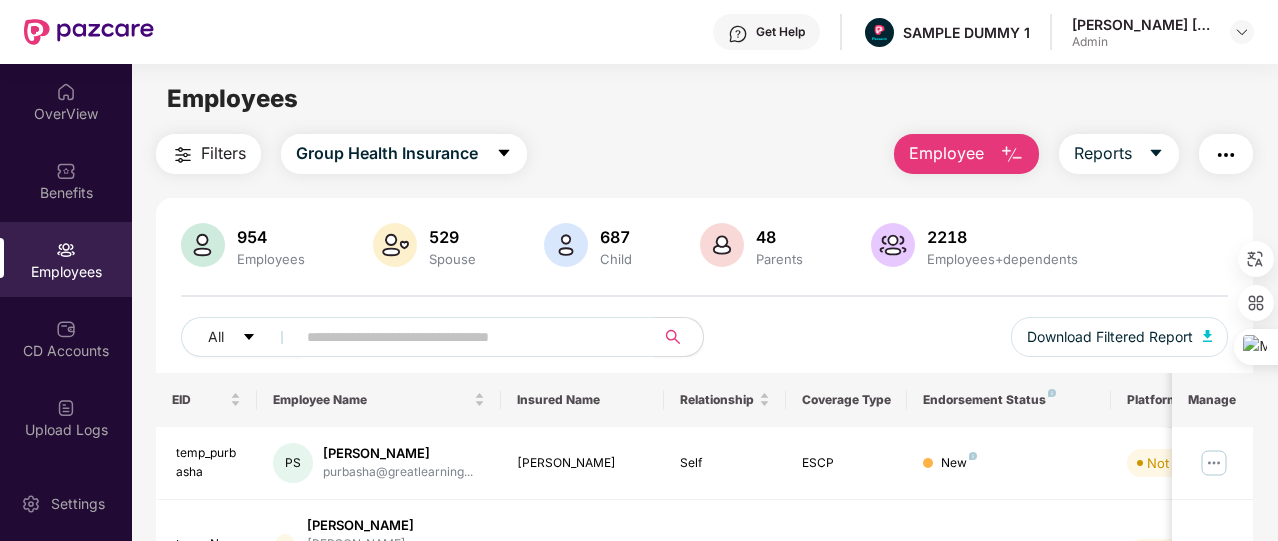 click on "Employee" at bounding box center [946, 153] 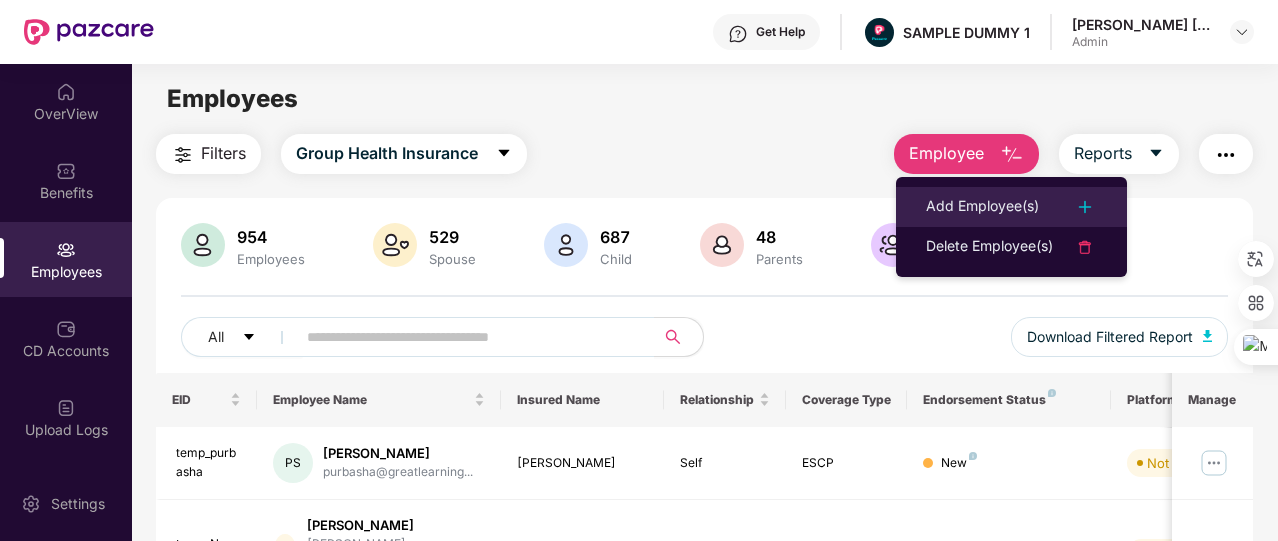 click on "Add Employee(s)" at bounding box center (982, 207) 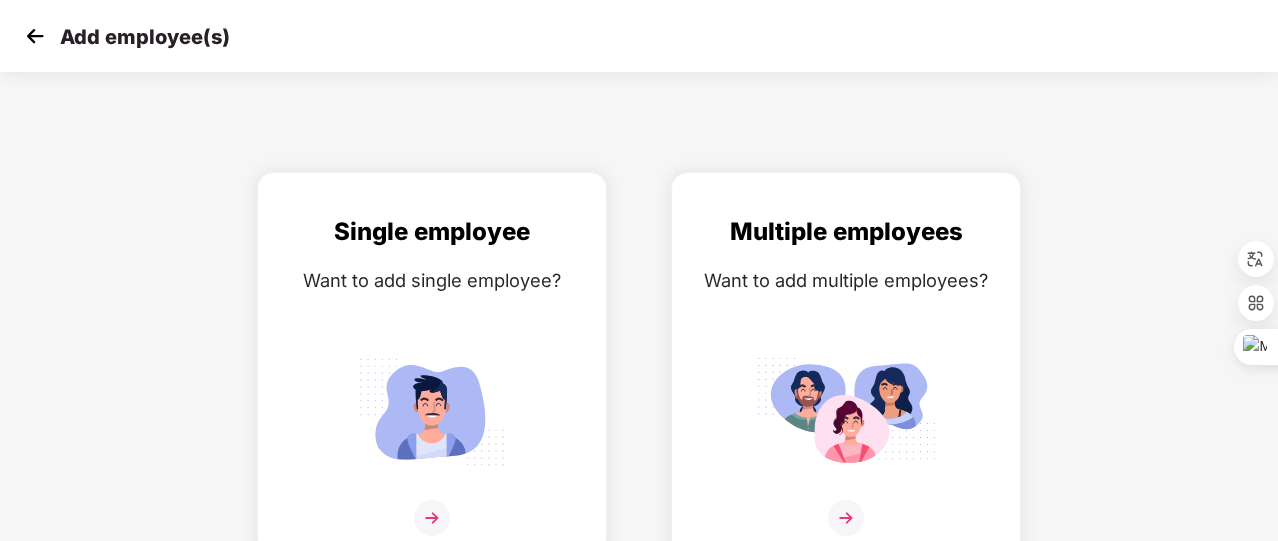 scroll, scrollTop: 24, scrollLeft: 0, axis: vertical 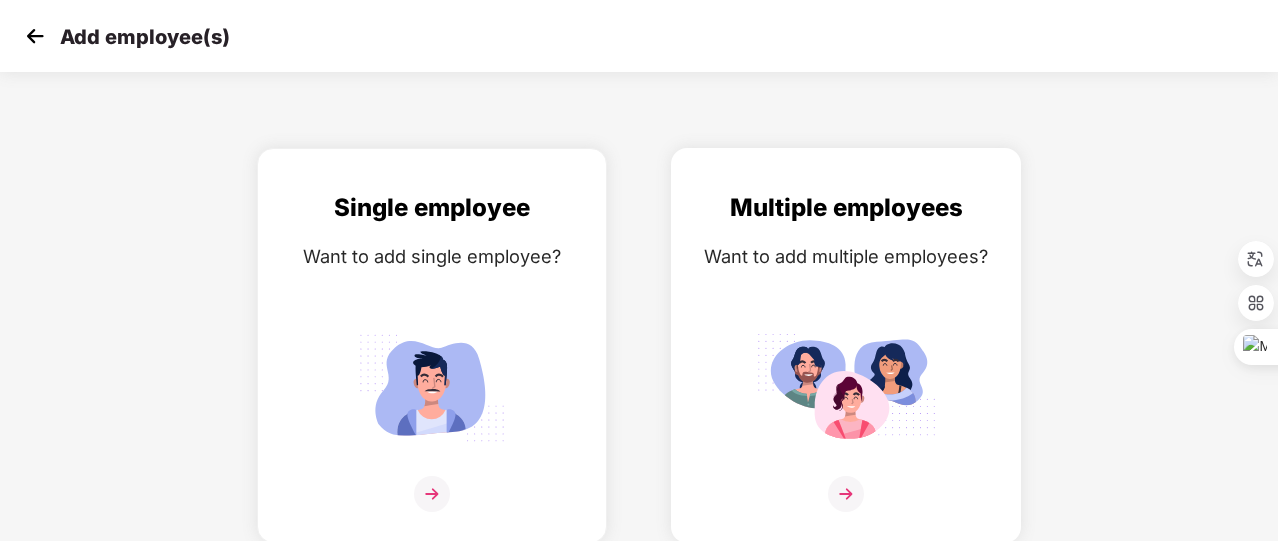 click on "Multiple employees Want to add multiple employees?" at bounding box center (846, 363) 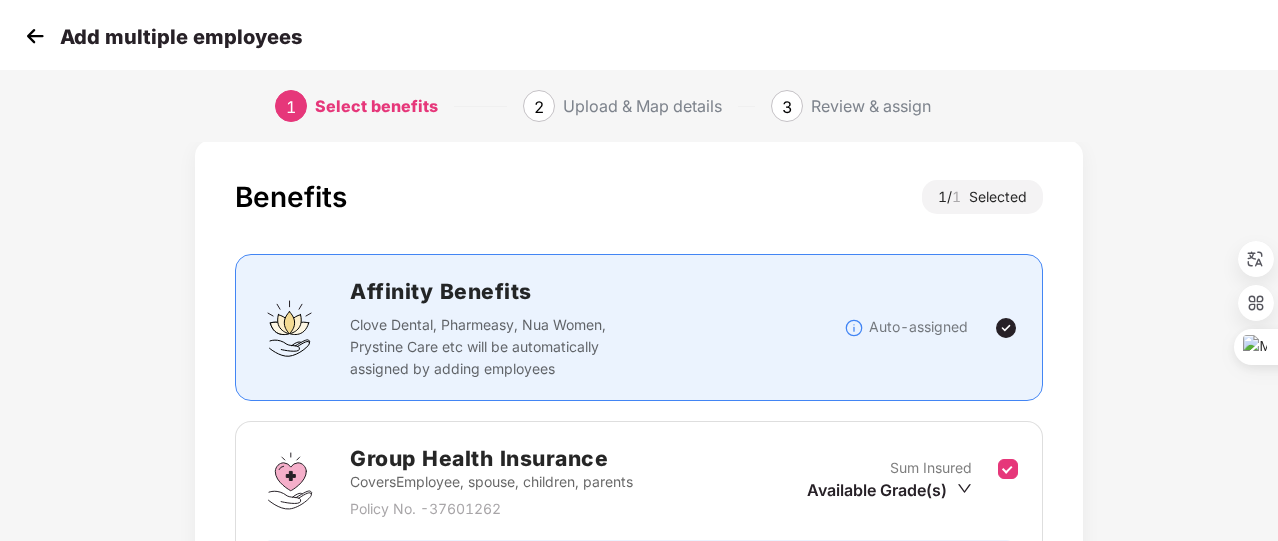 scroll, scrollTop: 263, scrollLeft: 0, axis: vertical 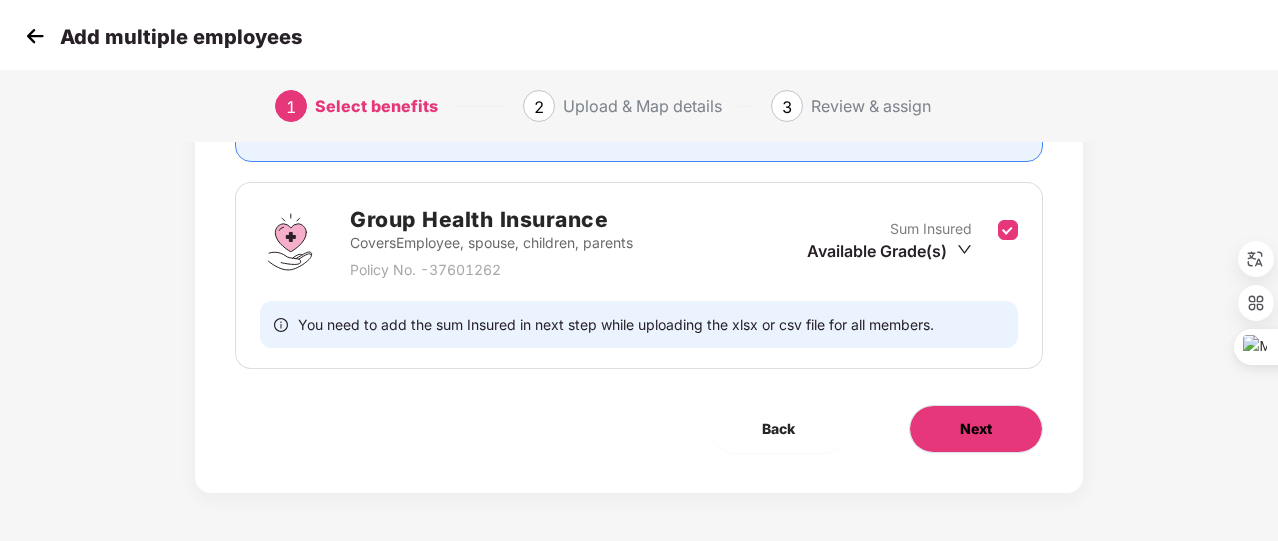 click on "Next" at bounding box center (976, 429) 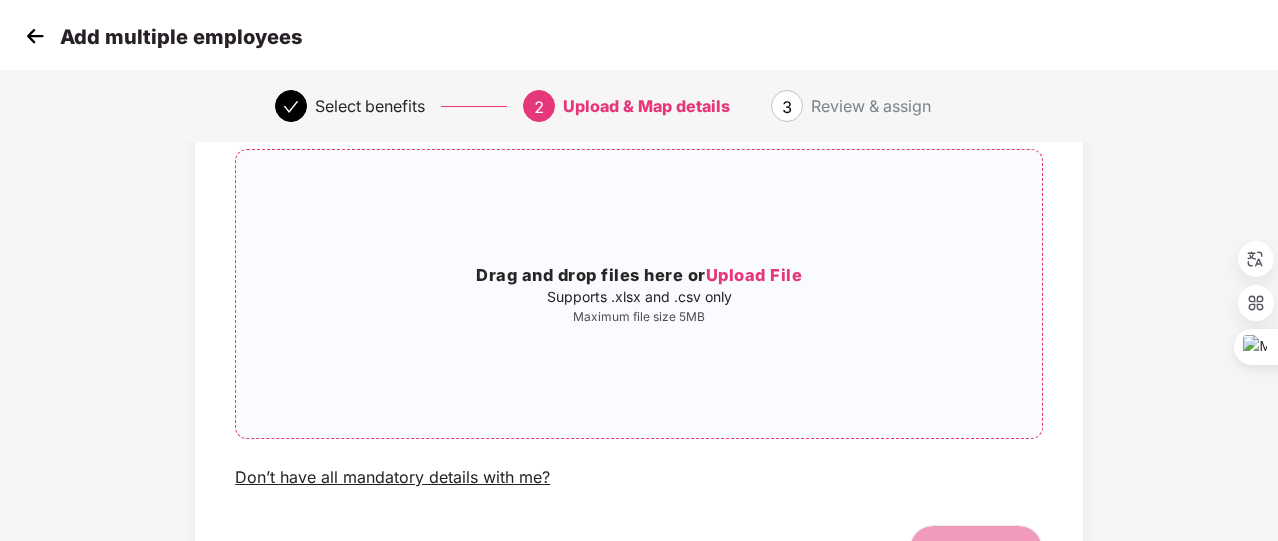 scroll, scrollTop: 139, scrollLeft: 0, axis: vertical 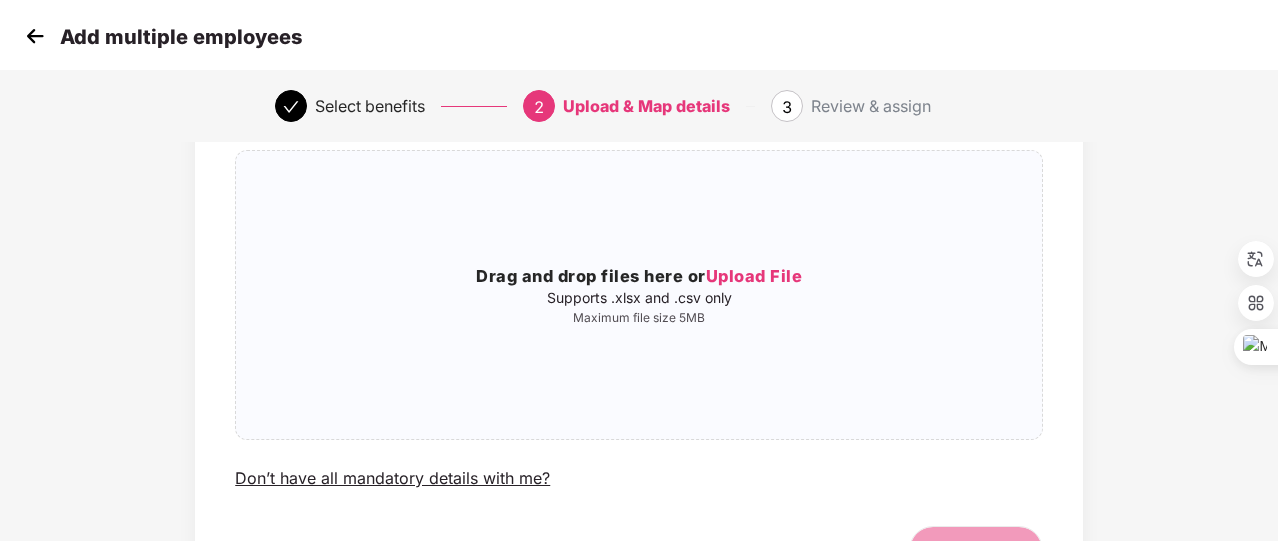 click at bounding box center [35, 36] 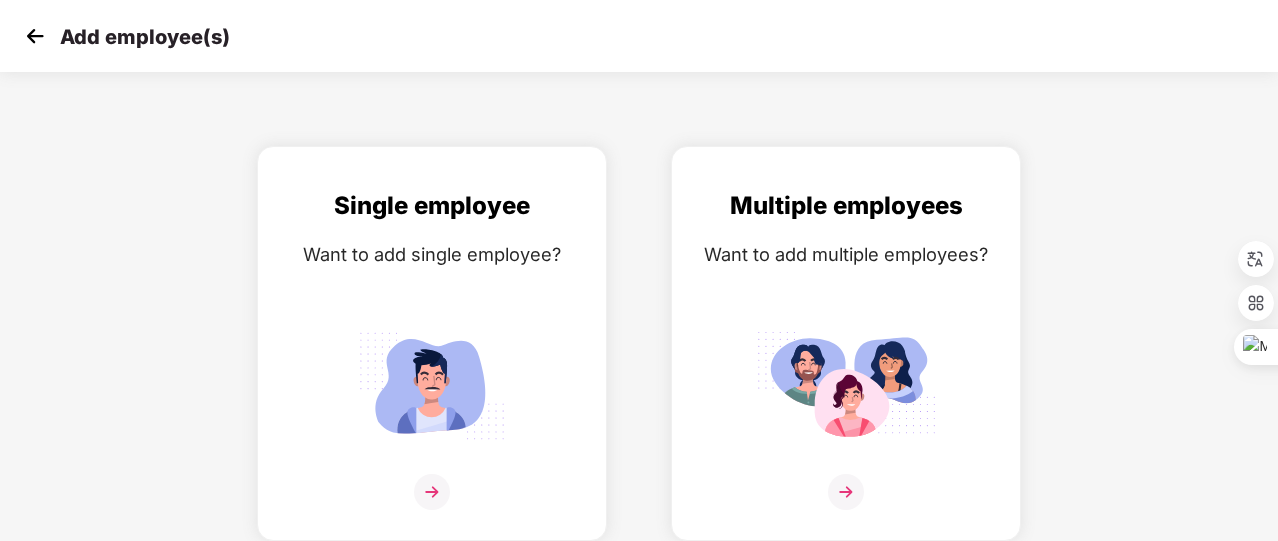 scroll, scrollTop: 24, scrollLeft: 0, axis: vertical 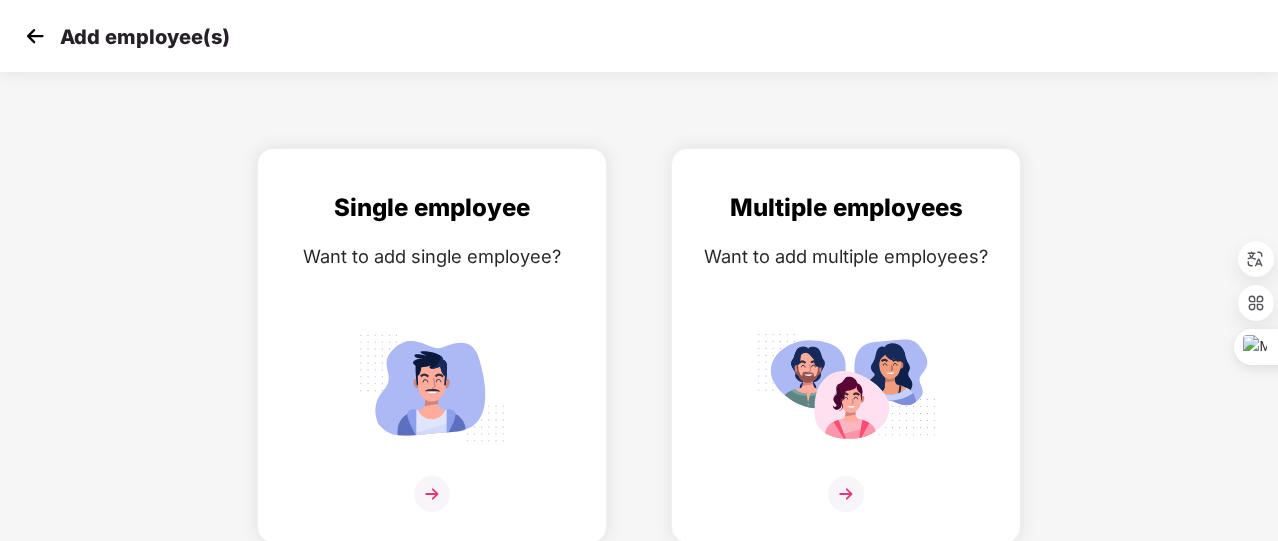 click at bounding box center (35, 36) 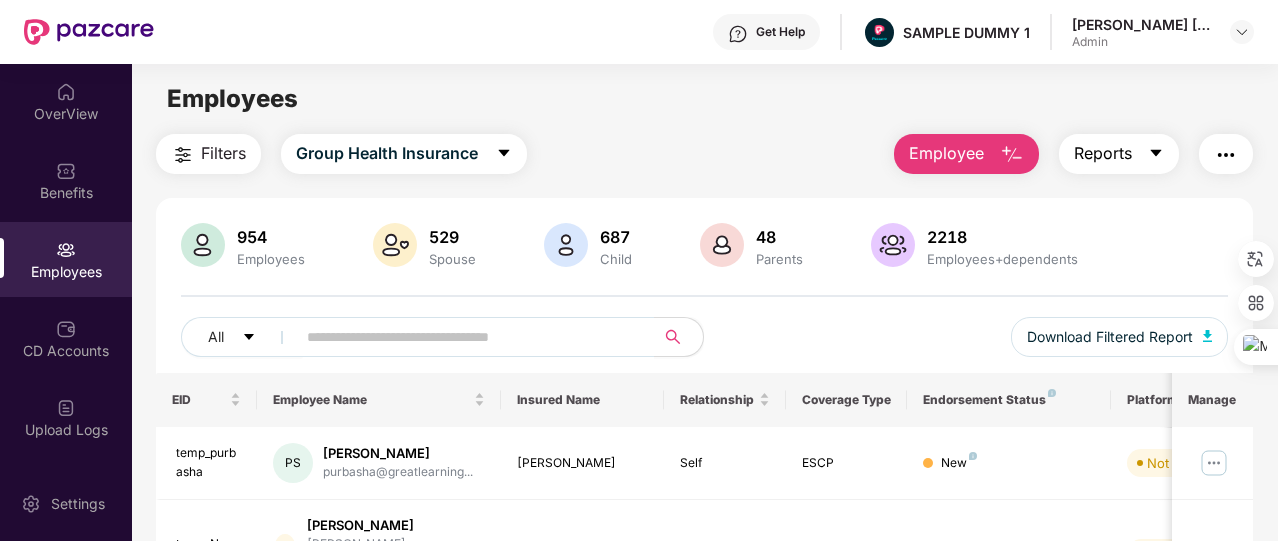 click on "Reports" at bounding box center [1103, 153] 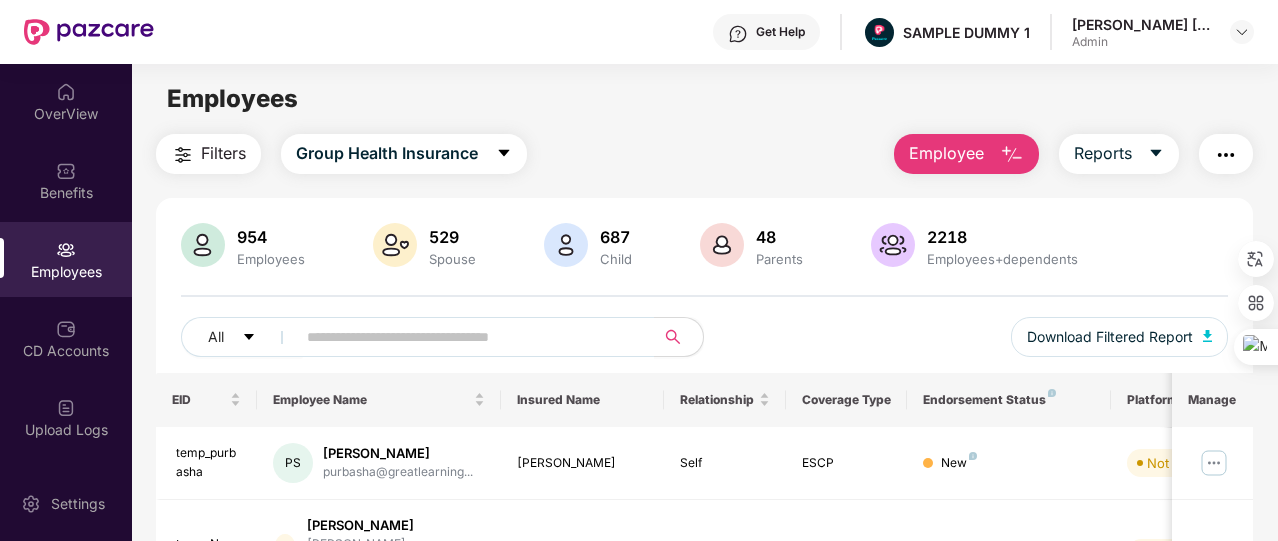 click at bounding box center [1226, 155] 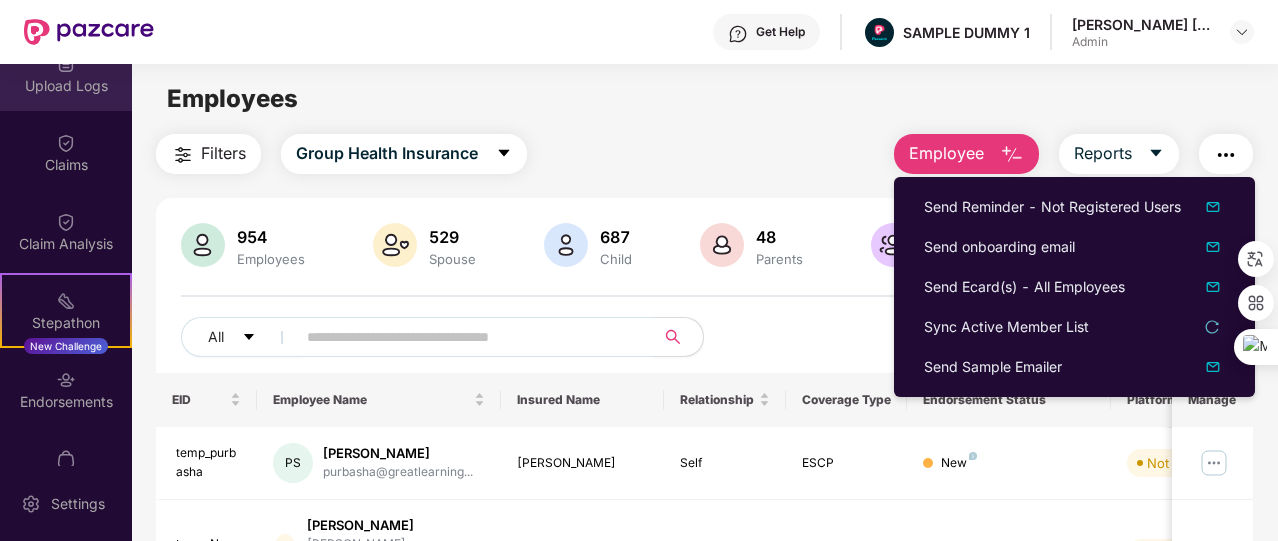 scroll, scrollTop: 345, scrollLeft: 0, axis: vertical 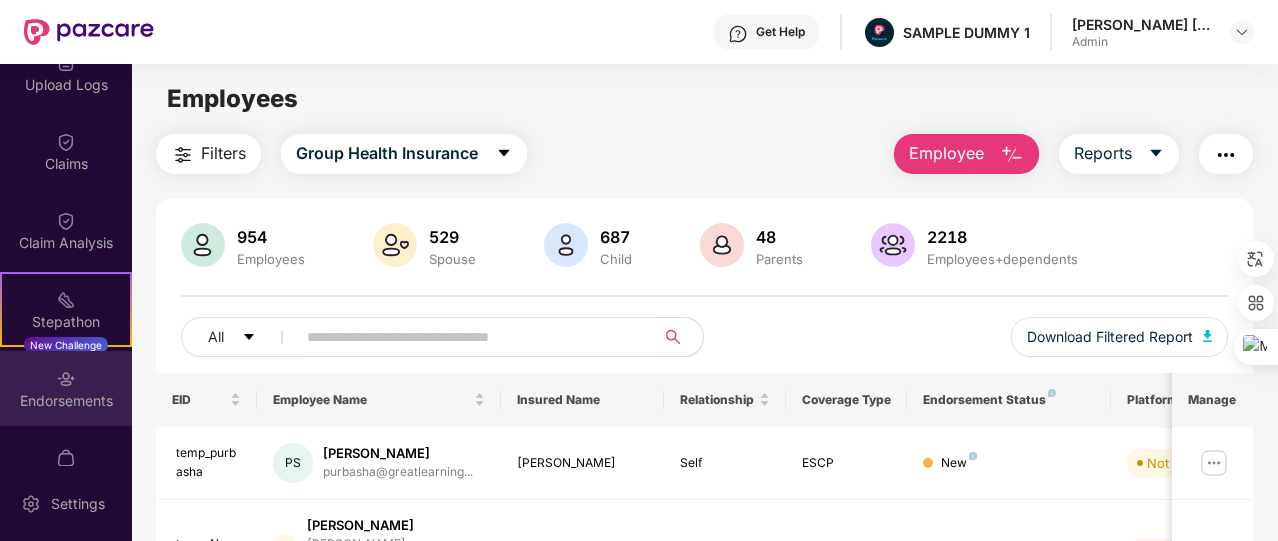 click on "Endorsements" at bounding box center (66, 401) 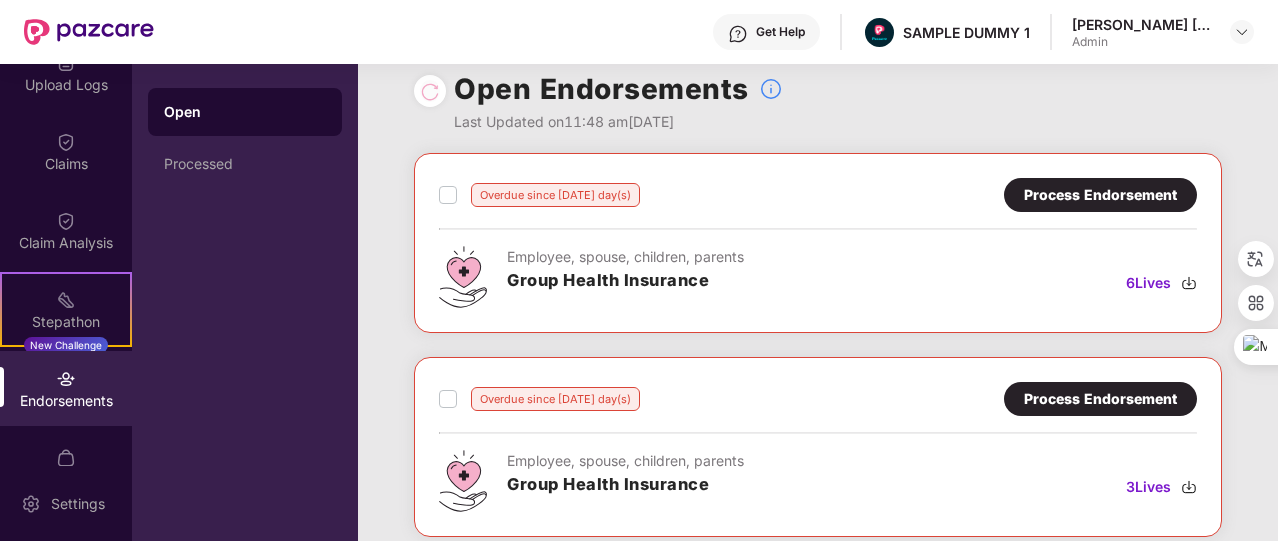 scroll, scrollTop: 18, scrollLeft: 0, axis: vertical 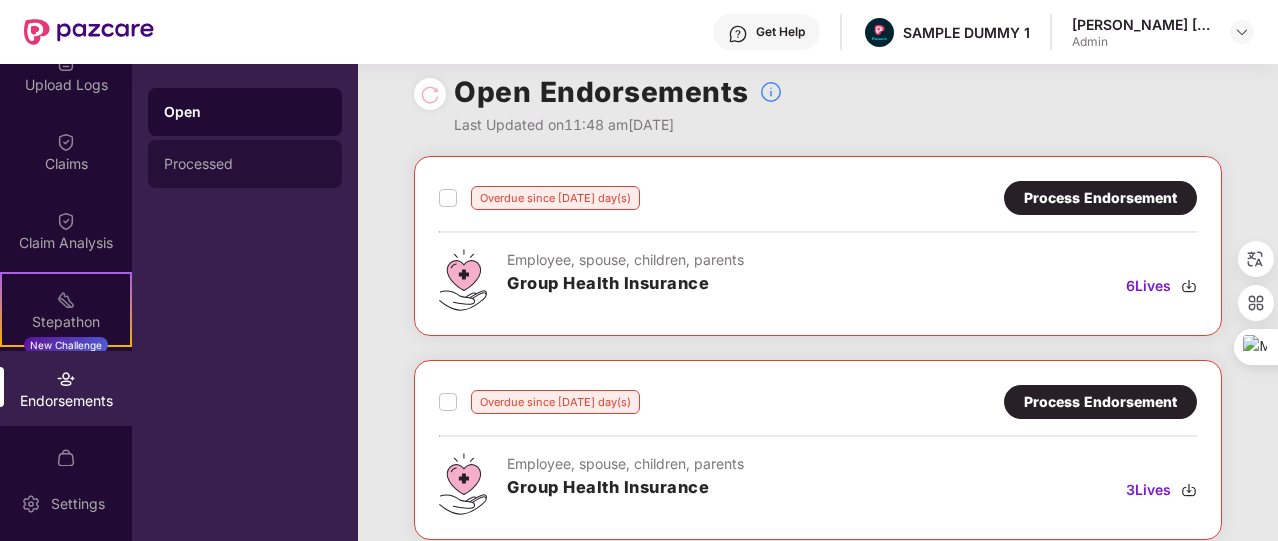 click on "Processed" at bounding box center [245, 164] 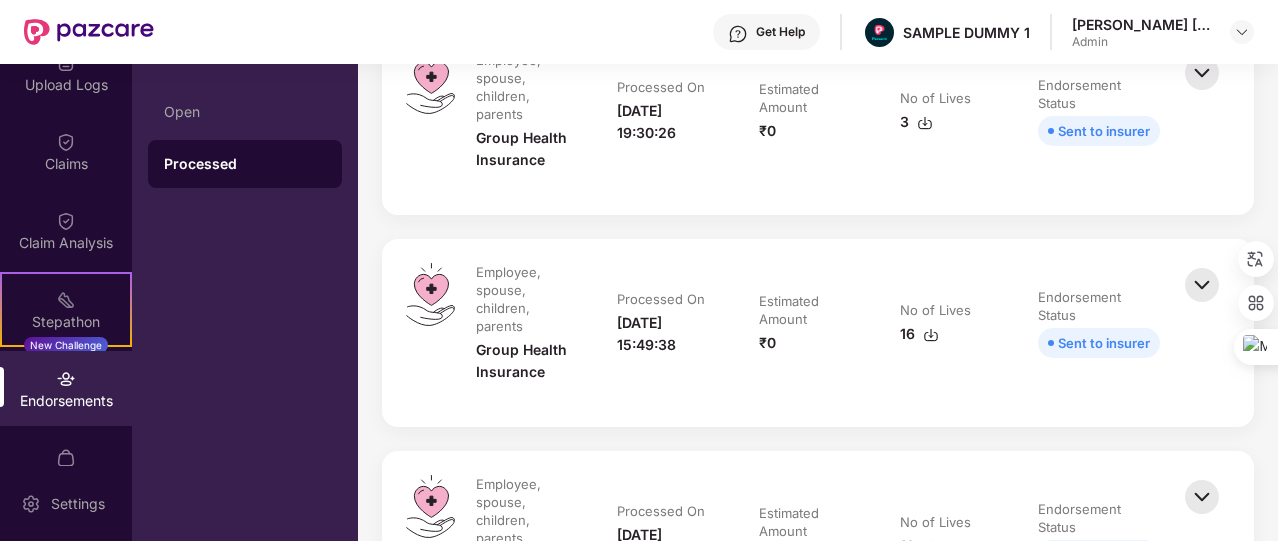 scroll, scrollTop: 726, scrollLeft: 0, axis: vertical 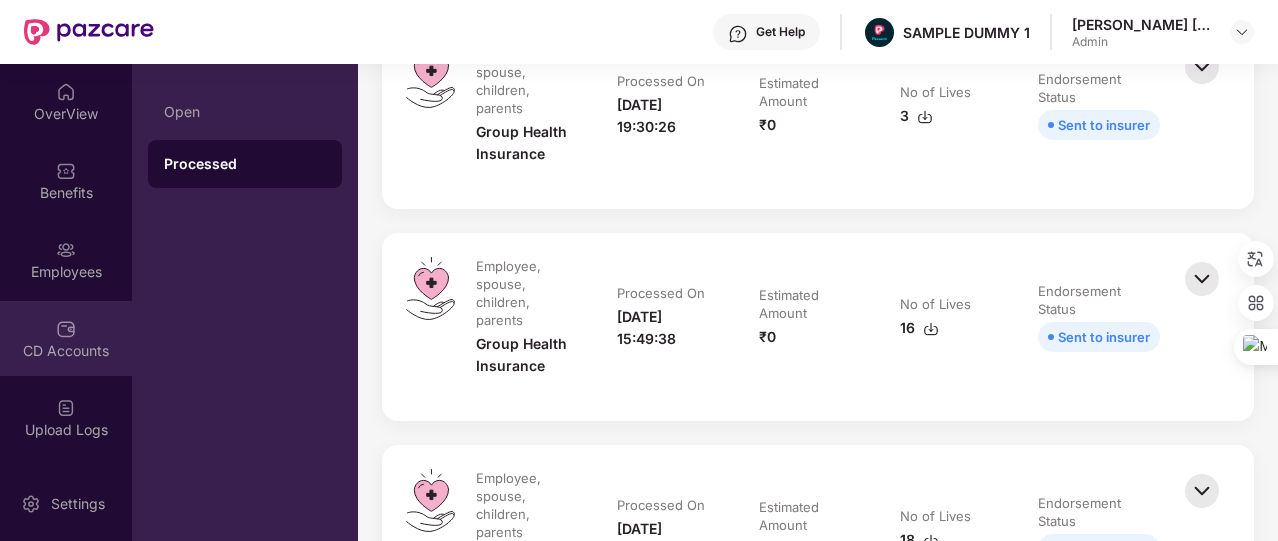 click on "CD Accounts" at bounding box center [66, 351] 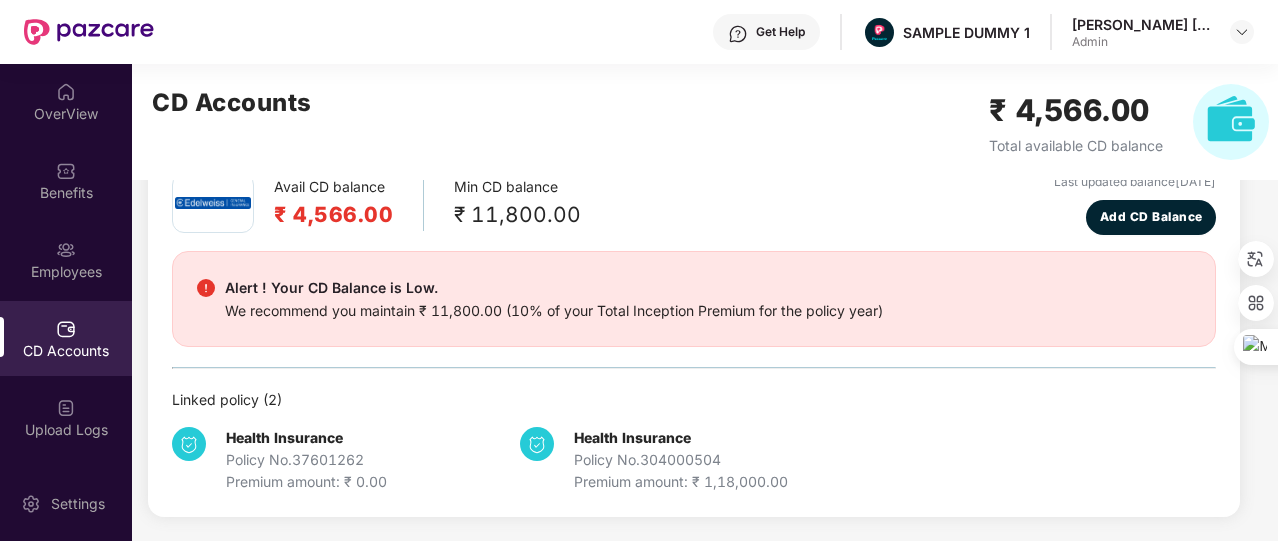 scroll, scrollTop: 106, scrollLeft: 0, axis: vertical 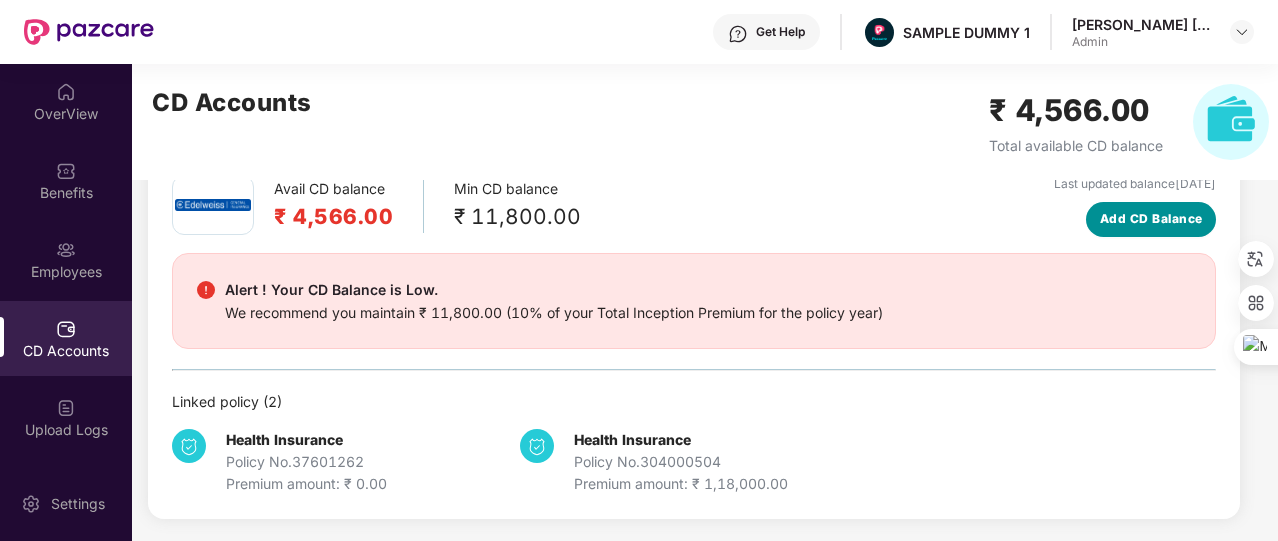click on "Add CD Balance" at bounding box center (1151, 219) 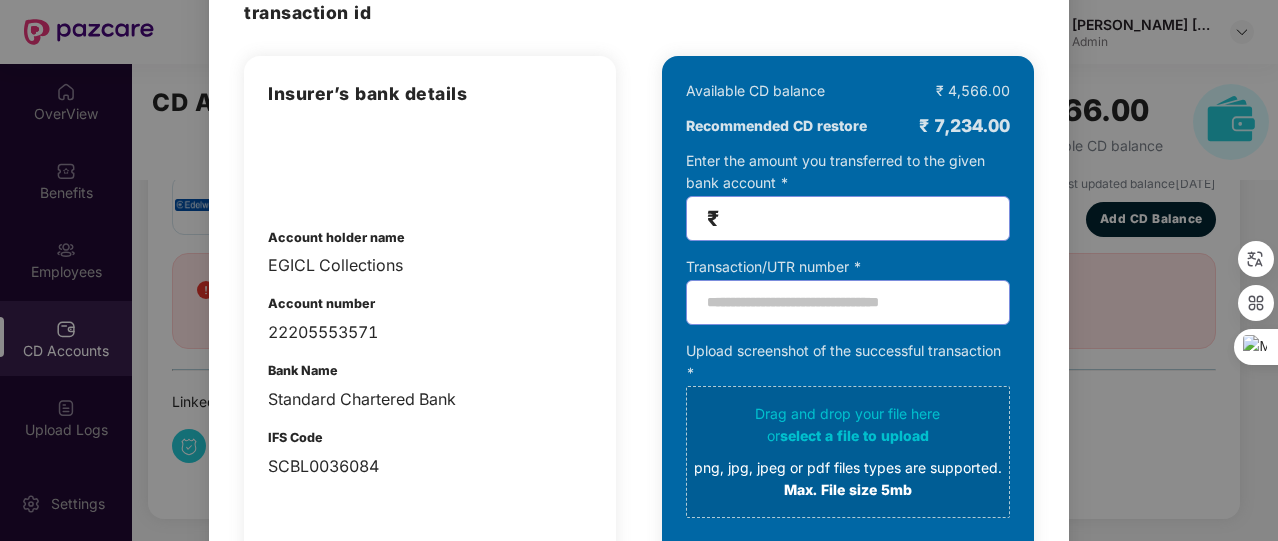scroll, scrollTop: 130, scrollLeft: 0, axis: vertical 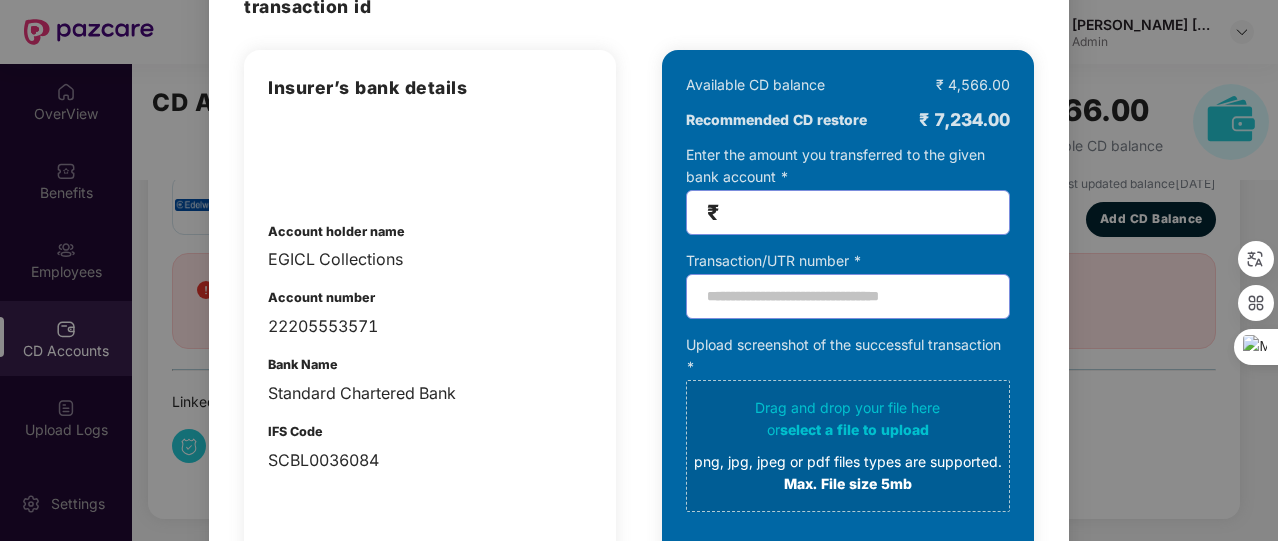 click on "100% SECURE Transfer the amount   you want add to your  CD balance  and share the successful transaction id Insurer’s bank details Account holder name EGICL Collections Account number 22205553571 Bank Name Standard Chartered Bank IFS Code SCBL0036084 Available CD balance ₹ 4,566.00 Recommended CD restore ₹ 7,234.00 Enter the amount you transferred to the given bank account * ₹  Transaction/UTR number * Upload screenshot of the successful transaction * Drag and drop your file here or  select a file to upload png, jpg, jpeg or pdf files types are supported. Max. File size 5mb Submit  Cancel OK" at bounding box center [639, 270] 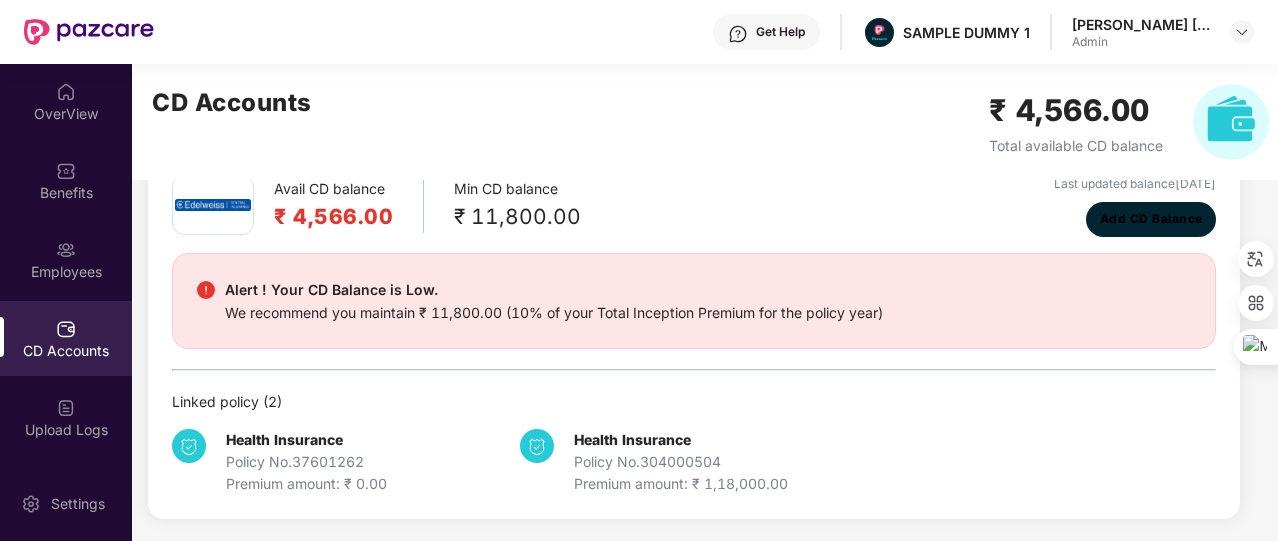 scroll, scrollTop: 0, scrollLeft: 0, axis: both 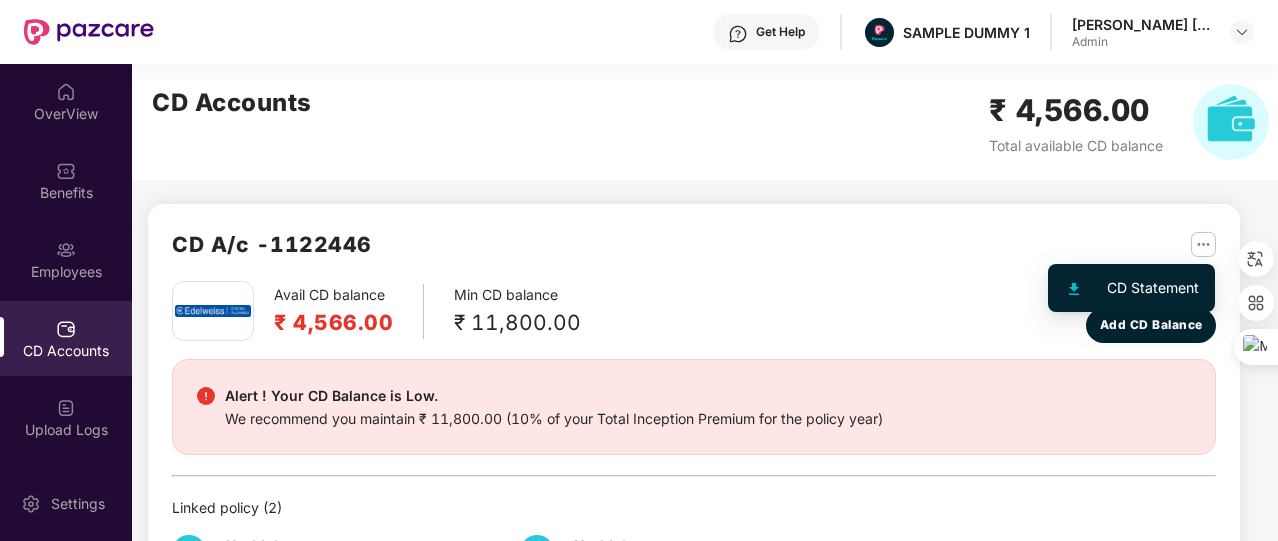 click at bounding box center (1203, 244) 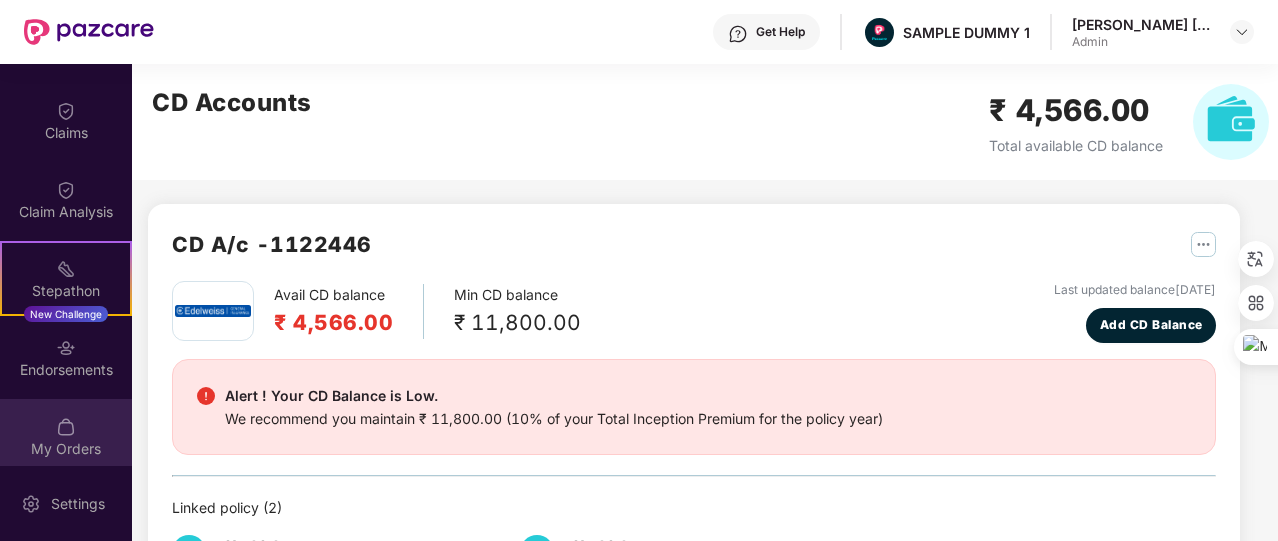 scroll, scrollTop: 466, scrollLeft: 0, axis: vertical 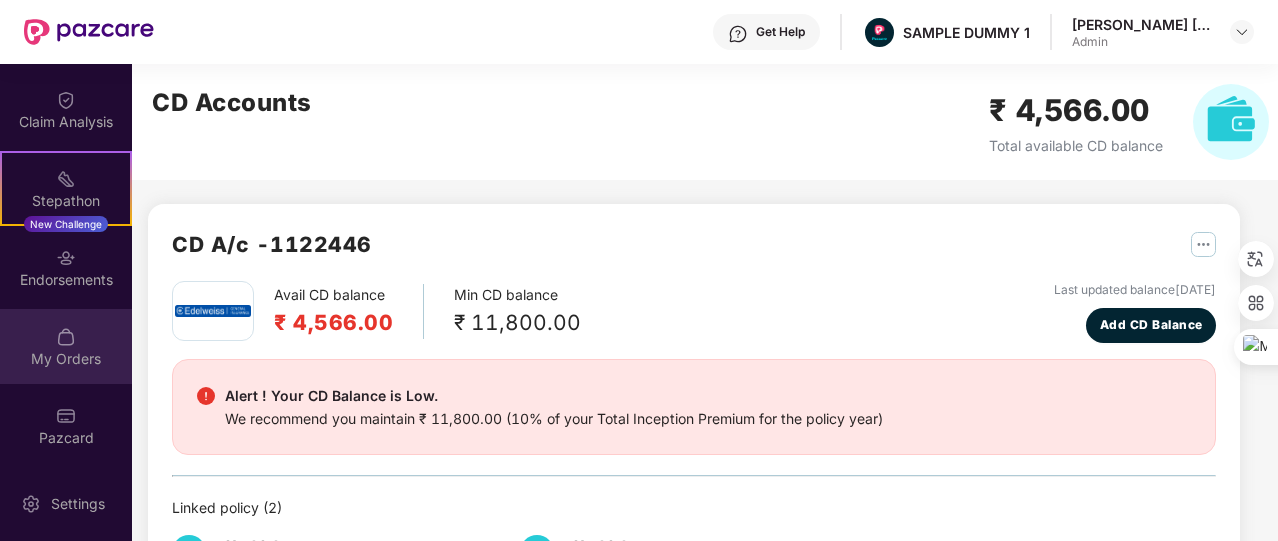 click on "My Orders" at bounding box center [66, 346] 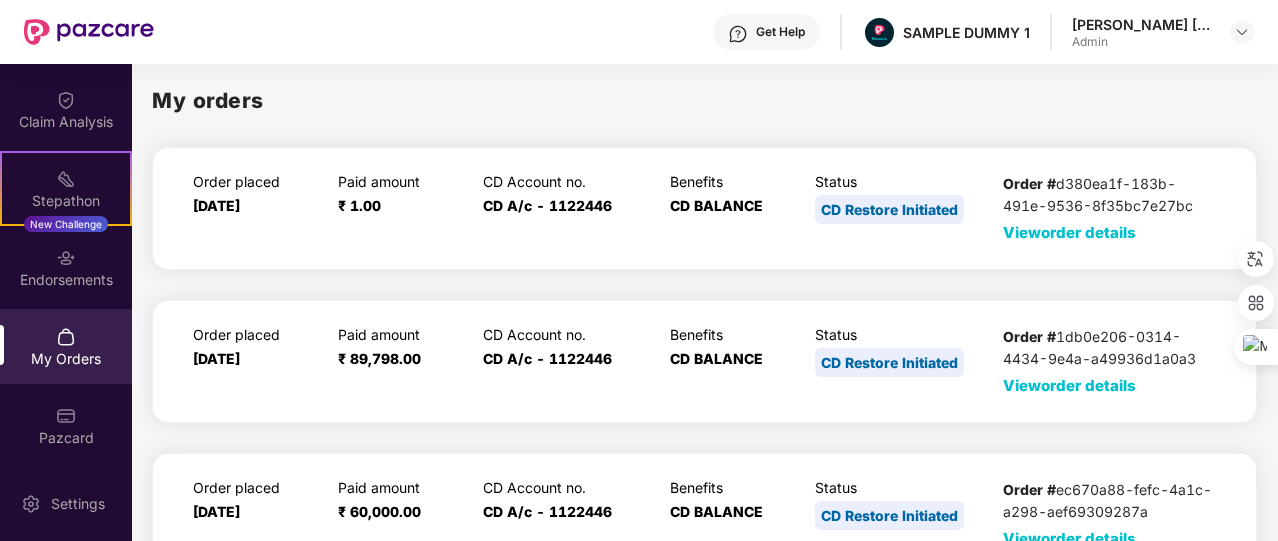 click on "View  order details" at bounding box center [1069, 232] 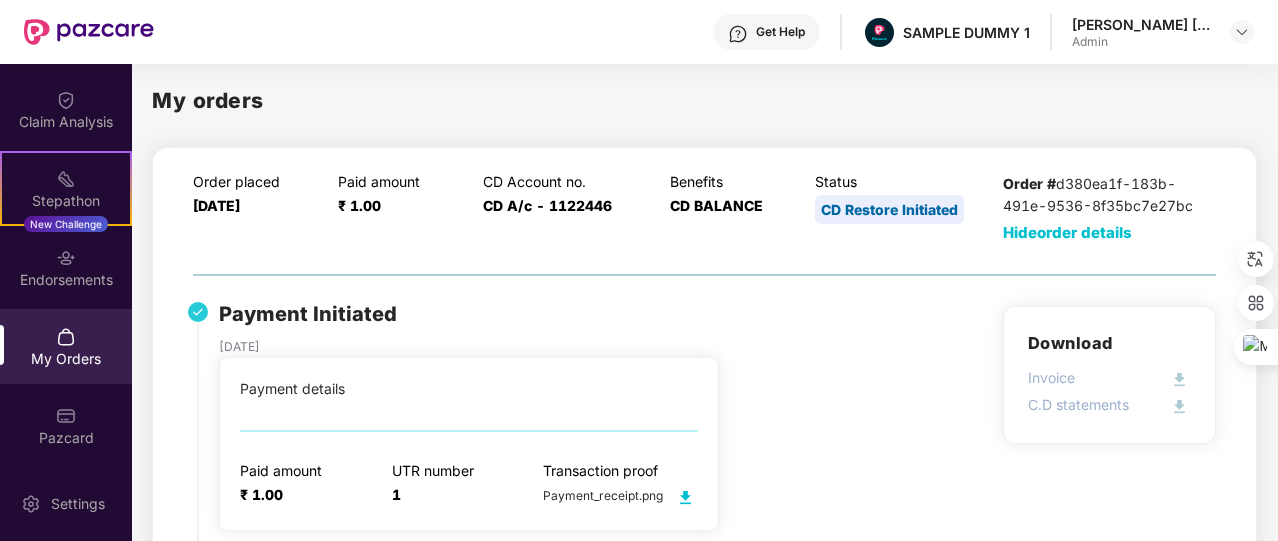 scroll, scrollTop: 155, scrollLeft: 0, axis: vertical 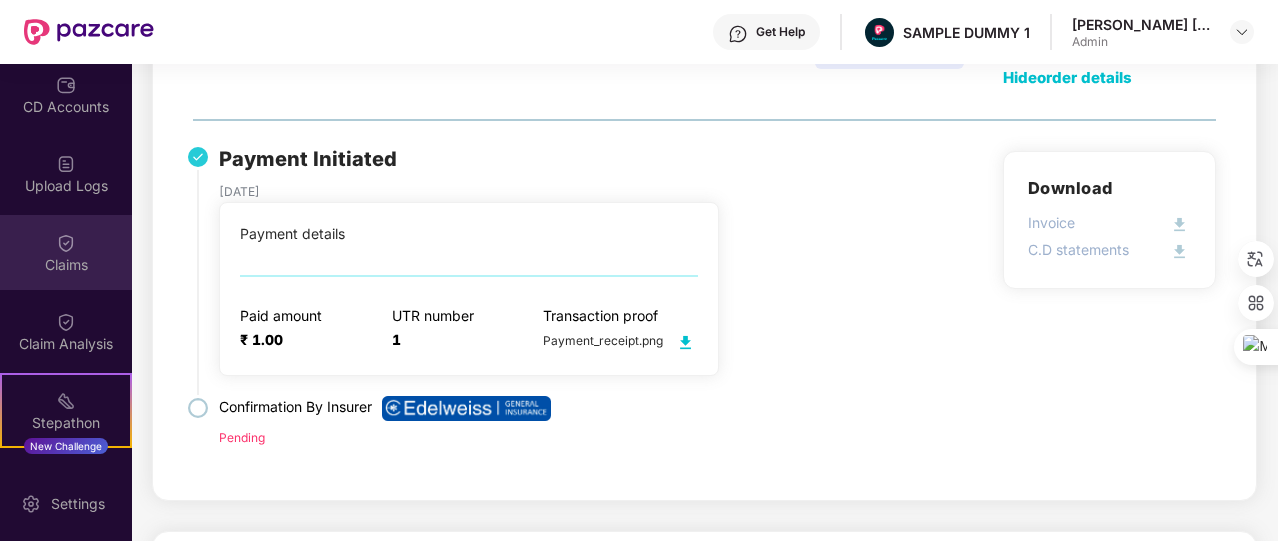 click on "Claims" at bounding box center [66, 252] 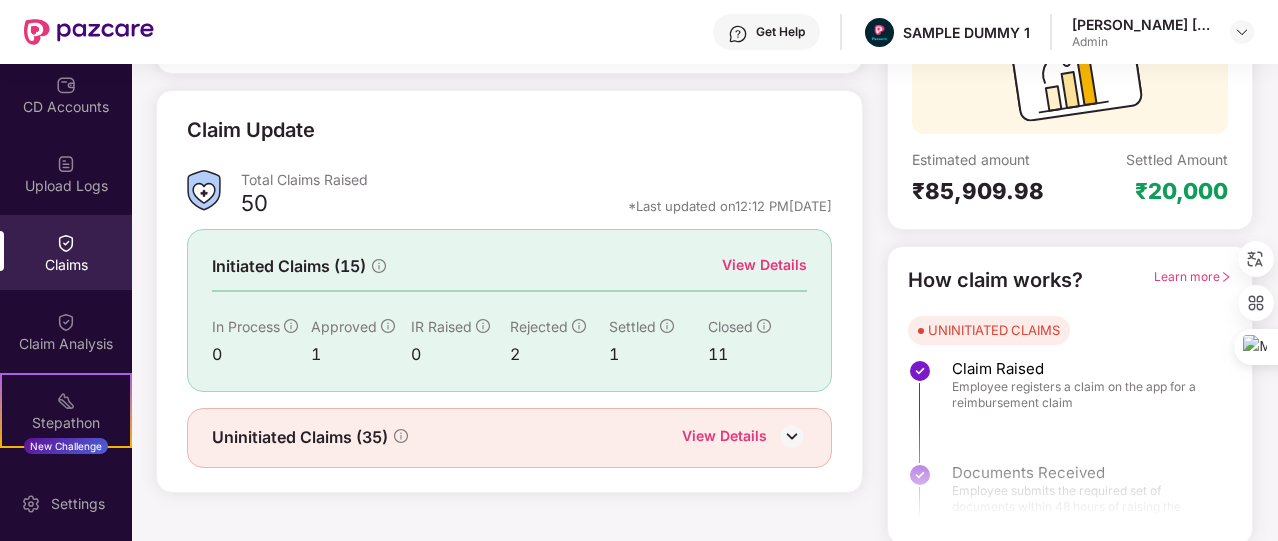 scroll, scrollTop: 240, scrollLeft: 0, axis: vertical 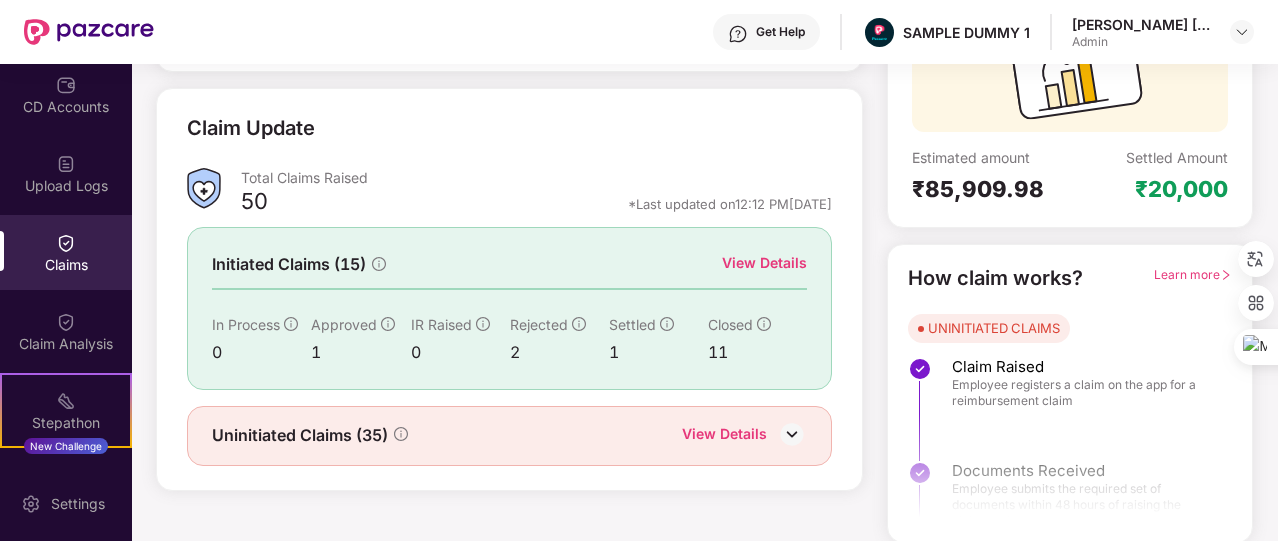 click on "View Details" at bounding box center [764, 263] 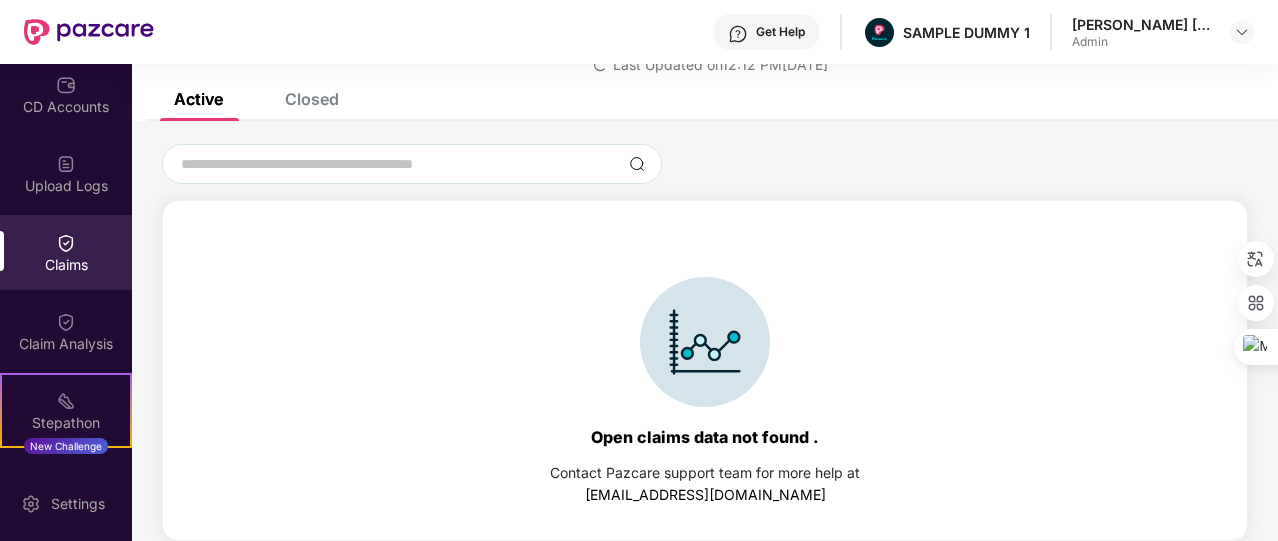 scroll, scrollTop: 0, scrollLeft: 0, axis: both 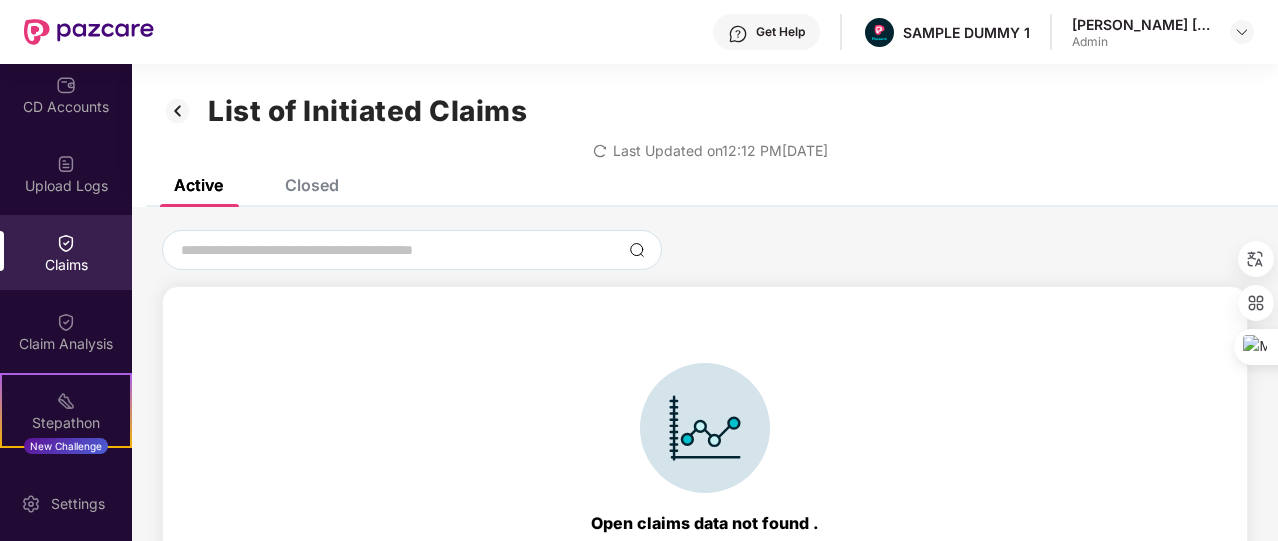 click on "Closed" at bounding box center [312, 185] 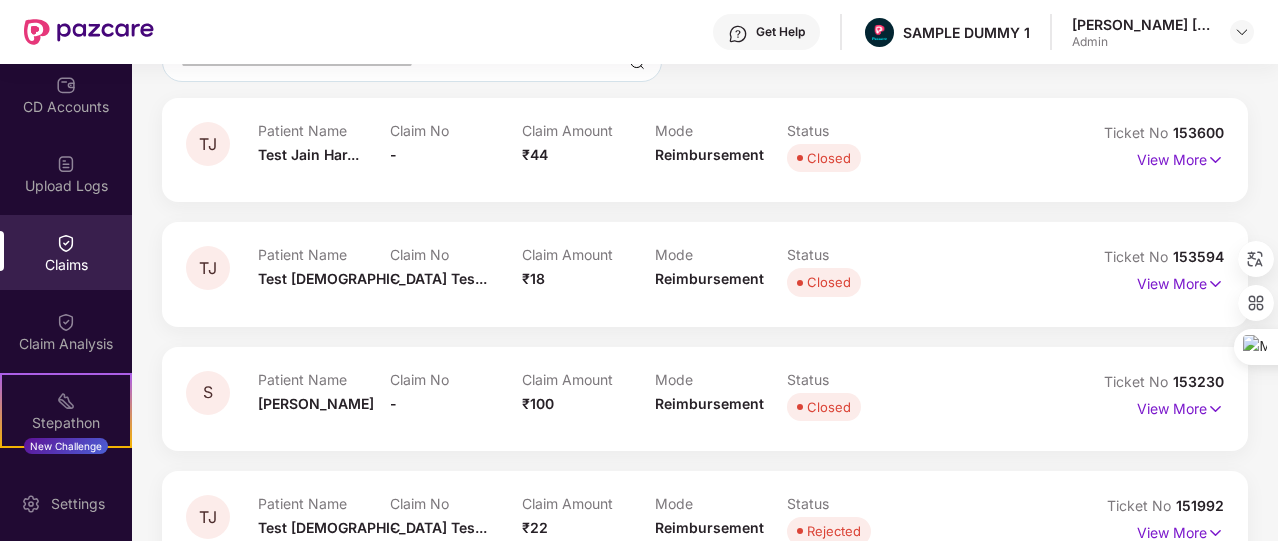 scroll, scrollTop: 0, scrollLeft: 0, axis: both 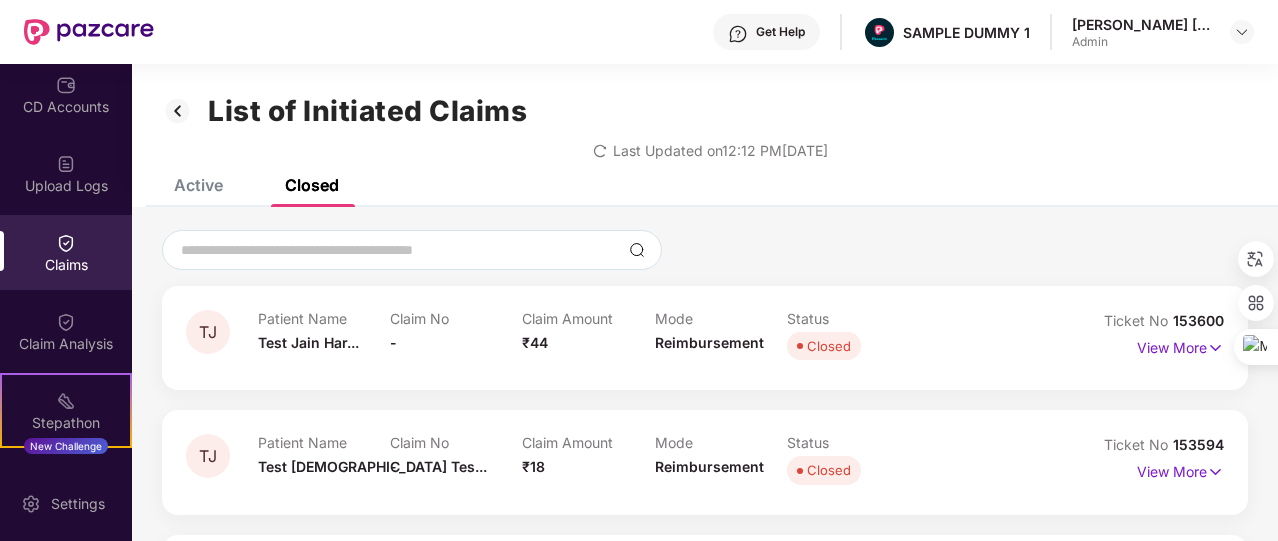 click at bounding box center [178, 111] 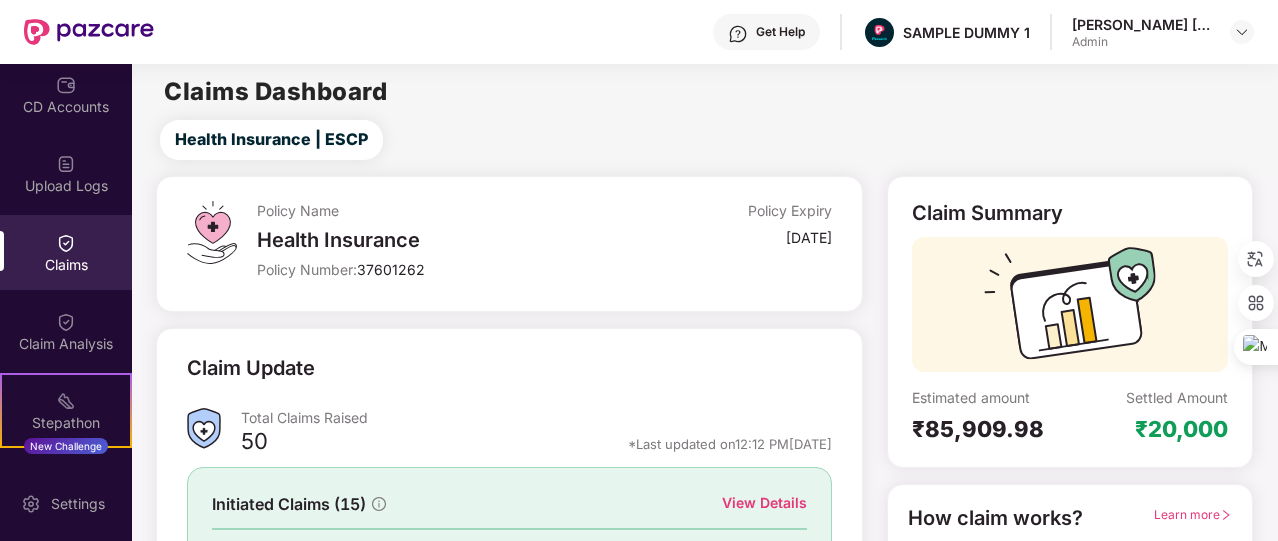 scroll, scrollTop: 240, scrollLeft: 0, axis: vertical 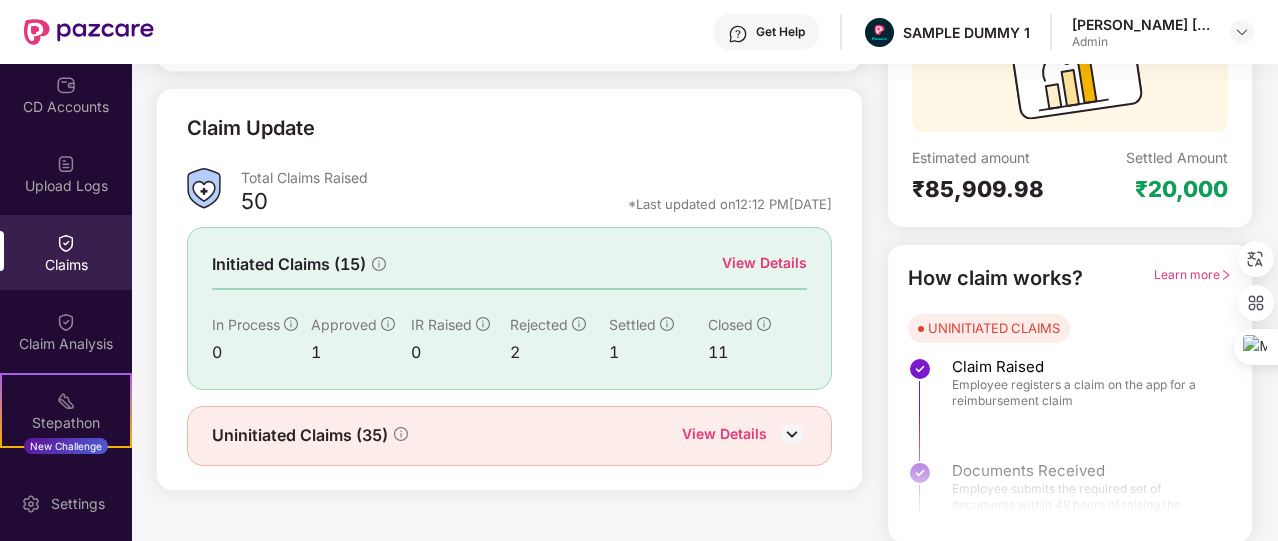 click on "View Details" at bounding box center (724, 436) 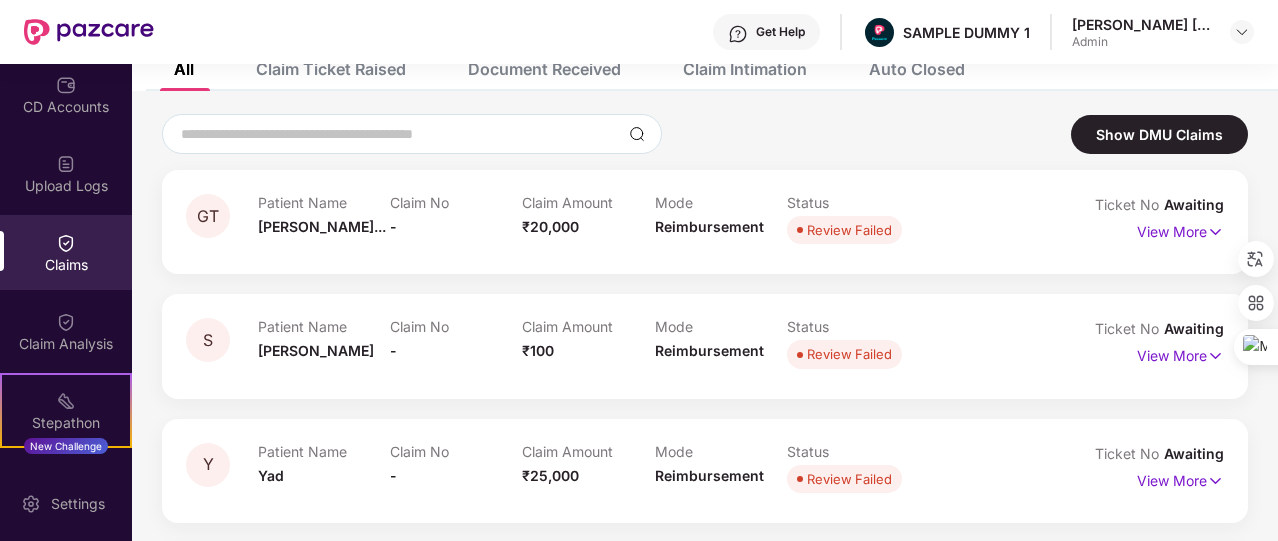 scroll, scrollTop: 12, scrollLeft: 0, axis: vertical 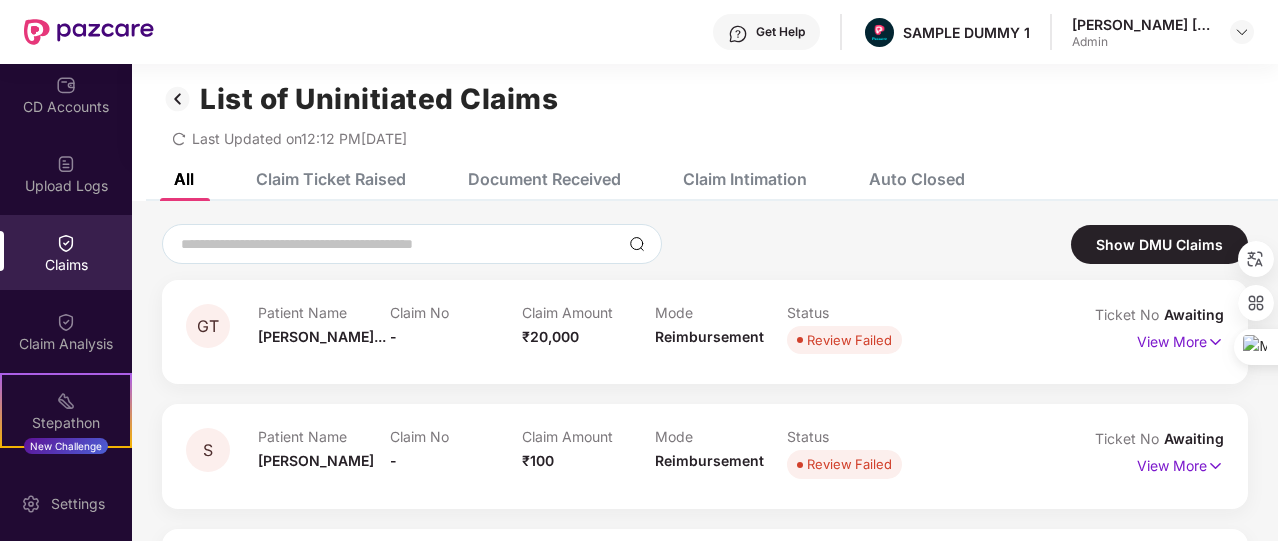 click on "Document Received" at bounding box center (529, 179) 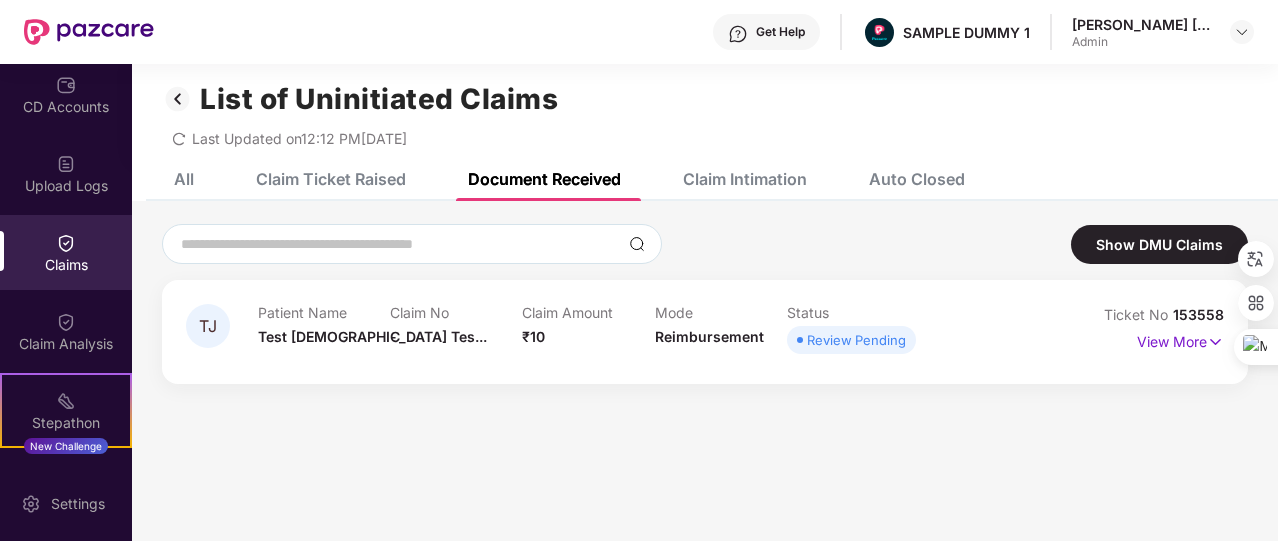 click on "Claim Intimation" at bounding box center [745, 179] 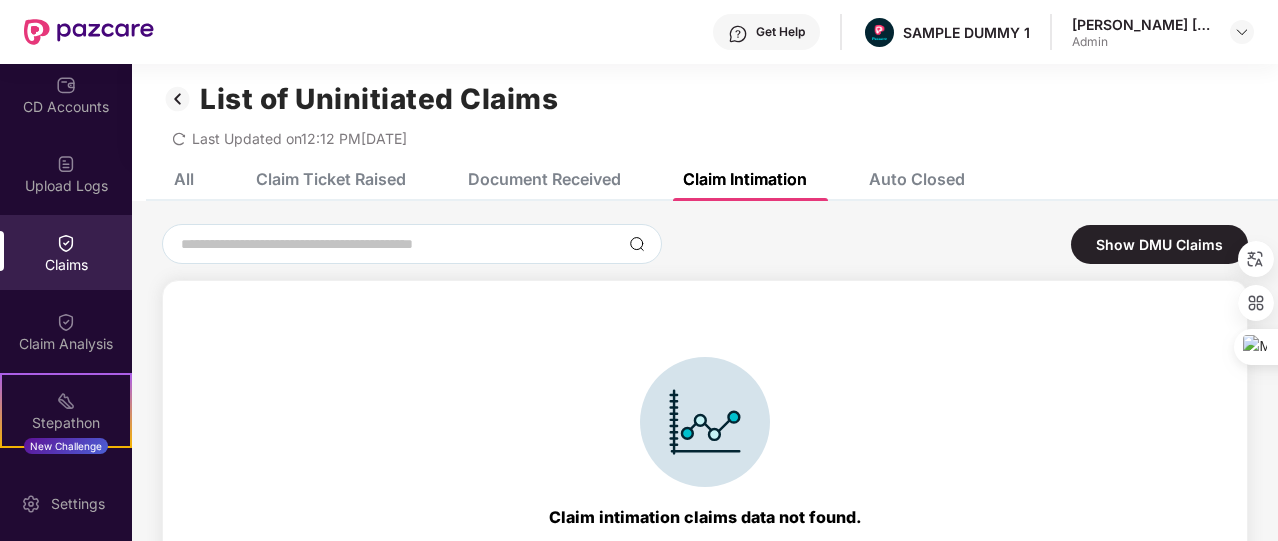 click on "Auto Closed" at bounding box center (917, 179) 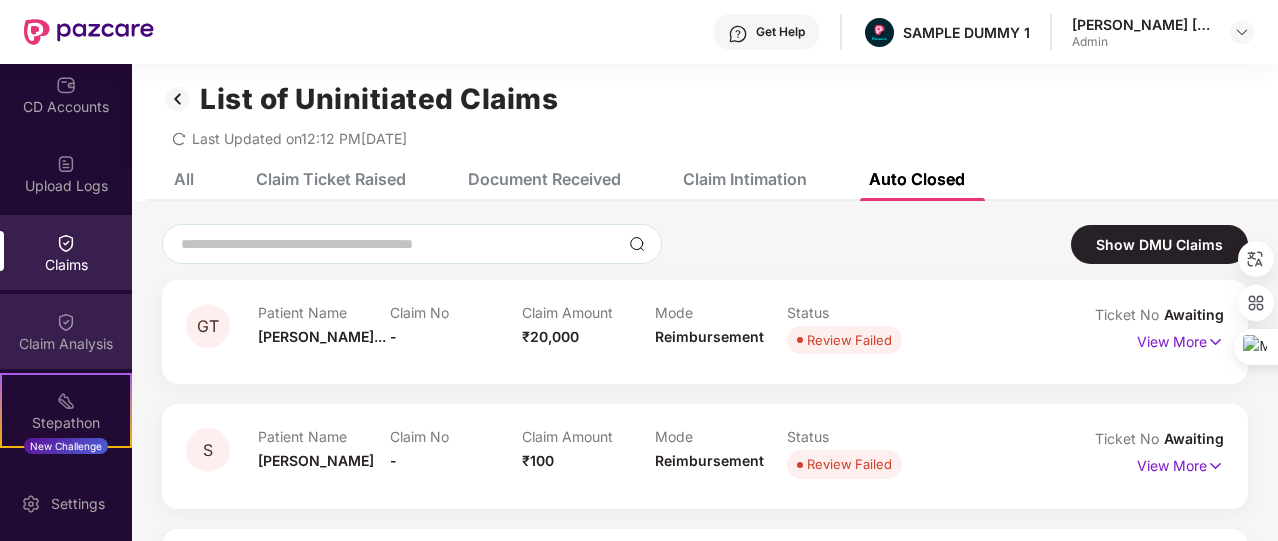 click on "Claim Analysis" at bounding box center (66, 331) 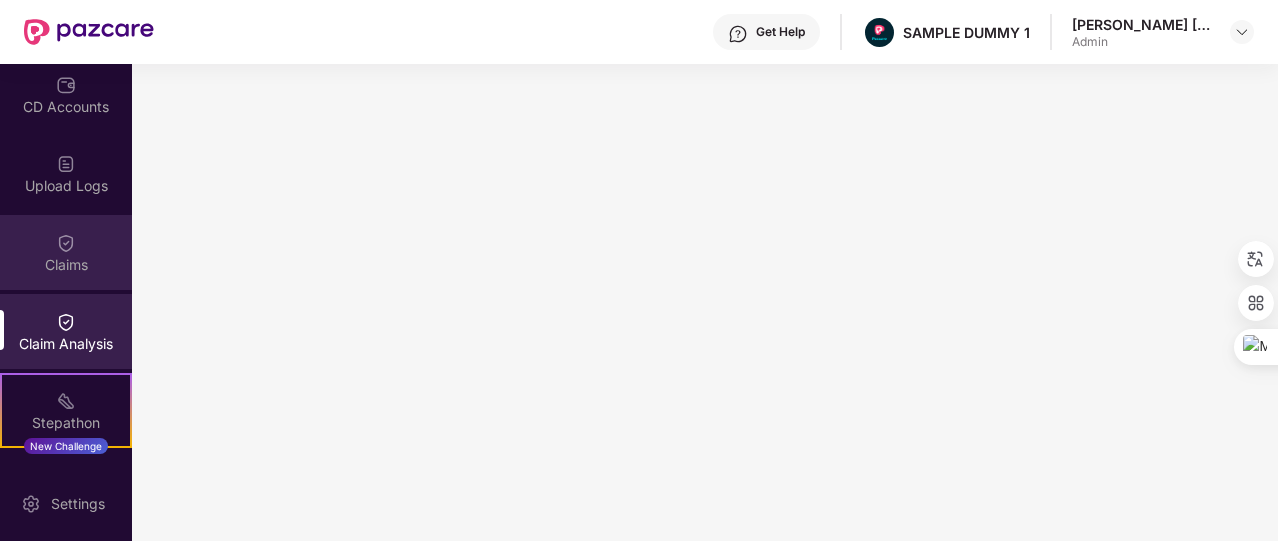 scroll, scrollTop: 0, scrollLeft: 0, axis: both 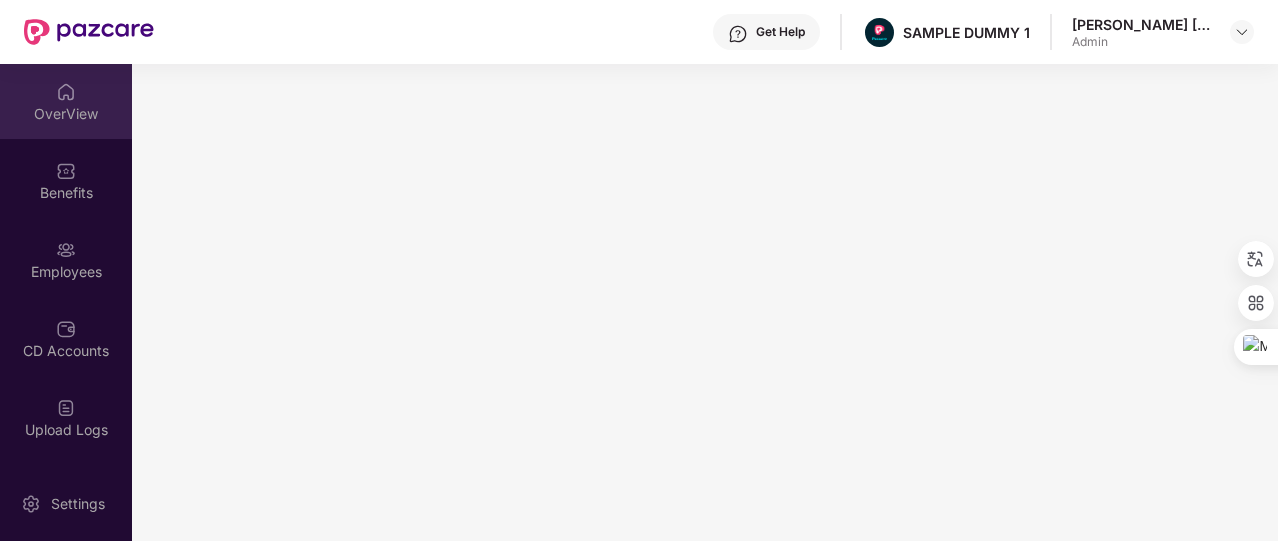 click at bounding box center [66, 92] 